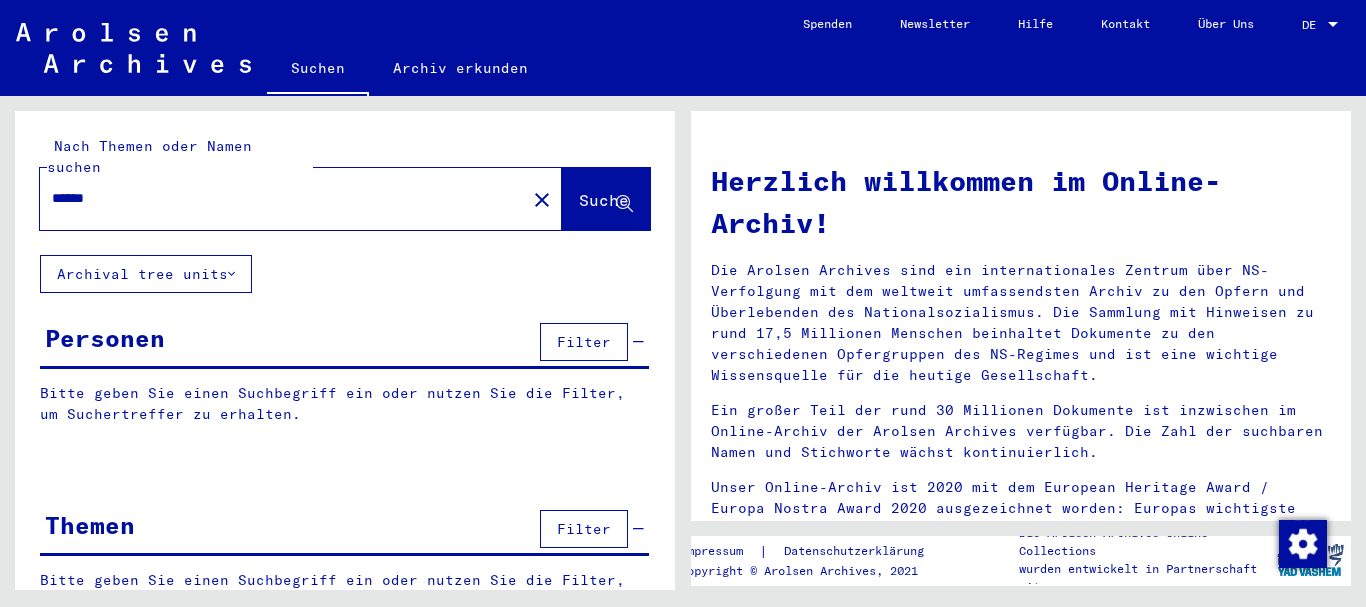 scroll, scrollTop: 0, scrollLeft: 0, axis: both 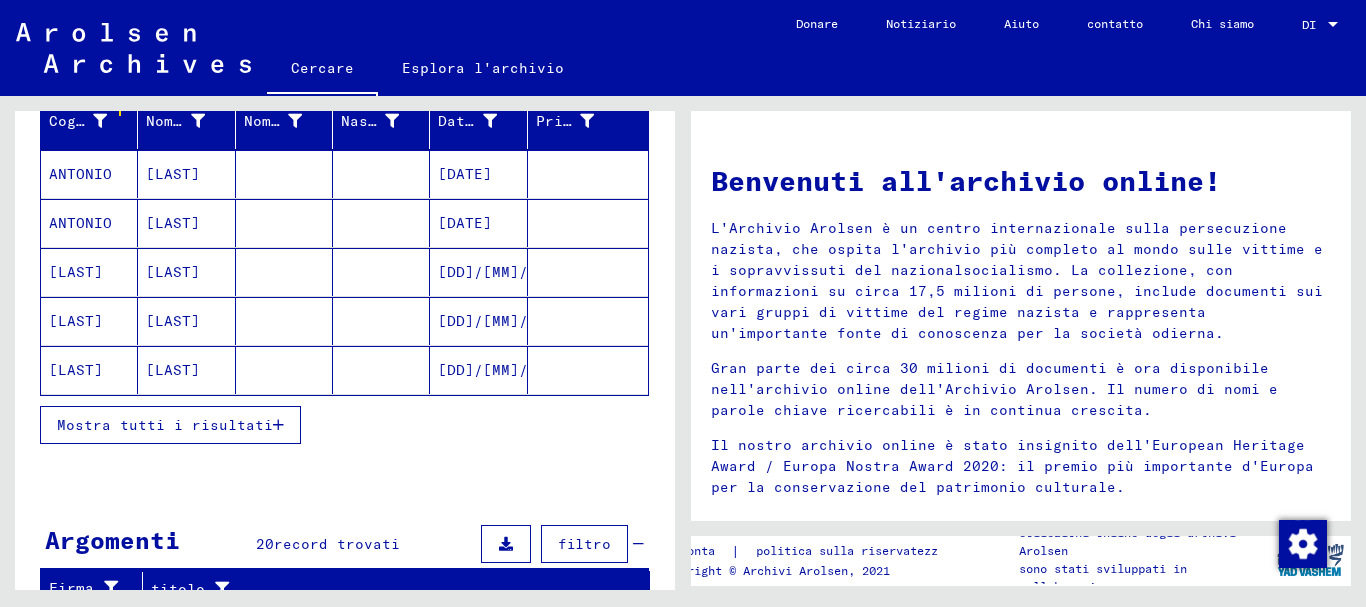 click on "Mostra tutti i risultati" at bounding box center (170, 425) 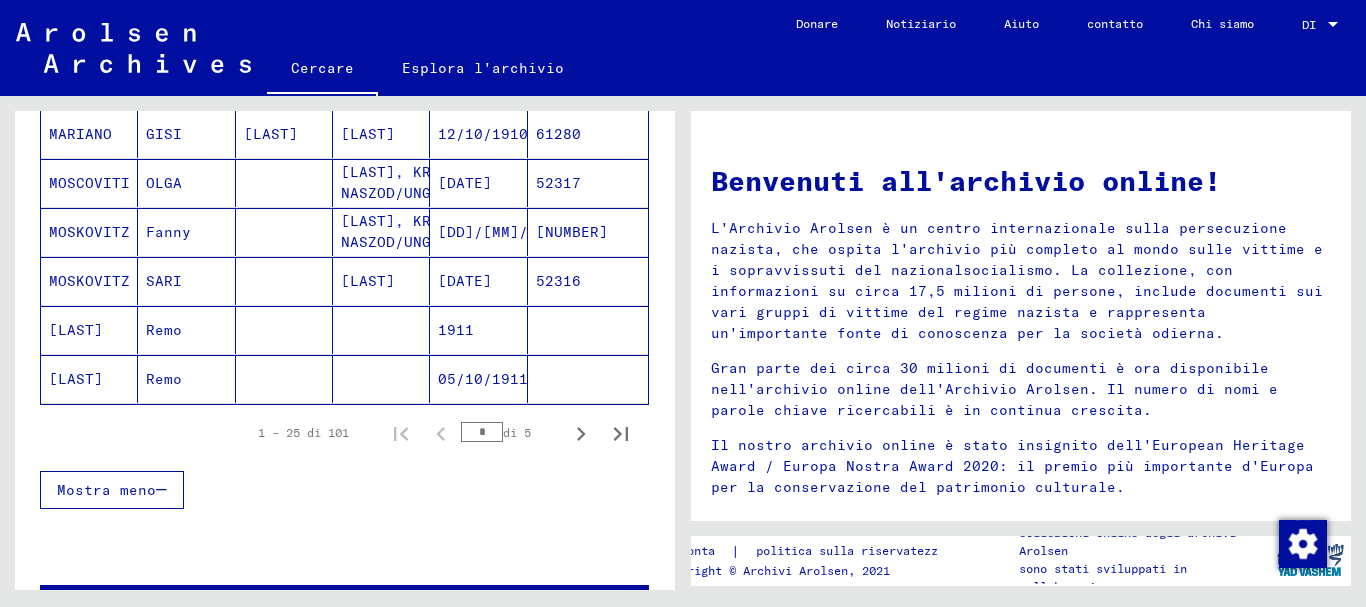 scroll, scrollTop: 1255, scrollLeft: 0, axis: vertical 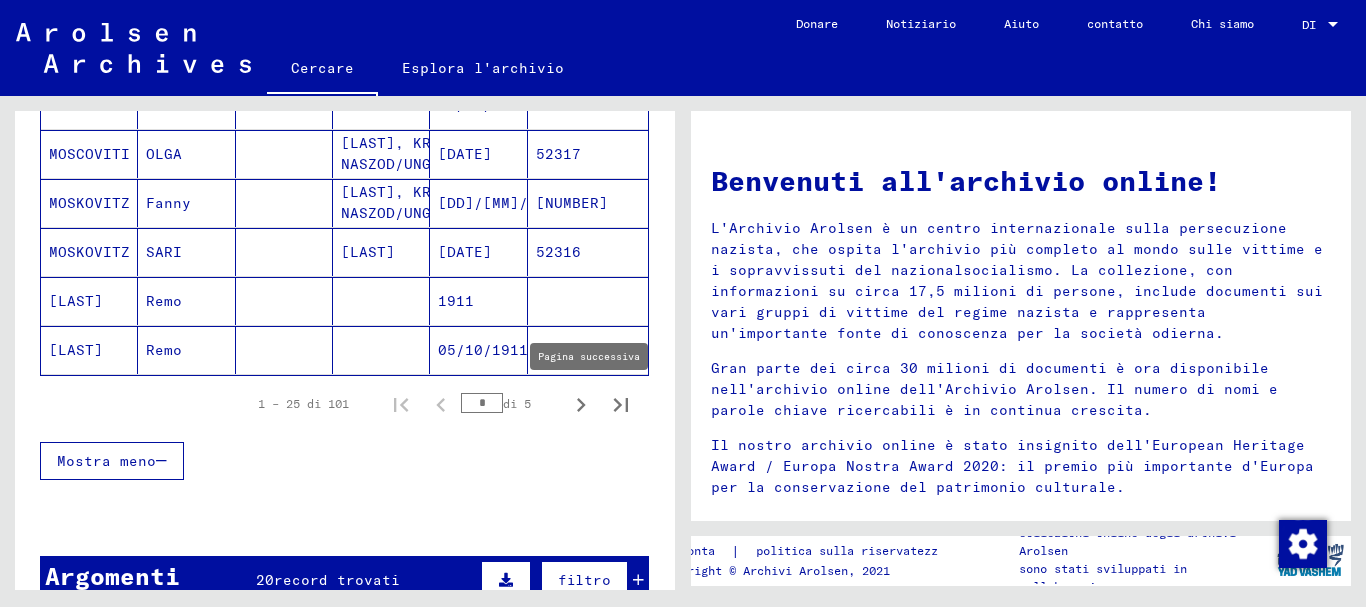 click 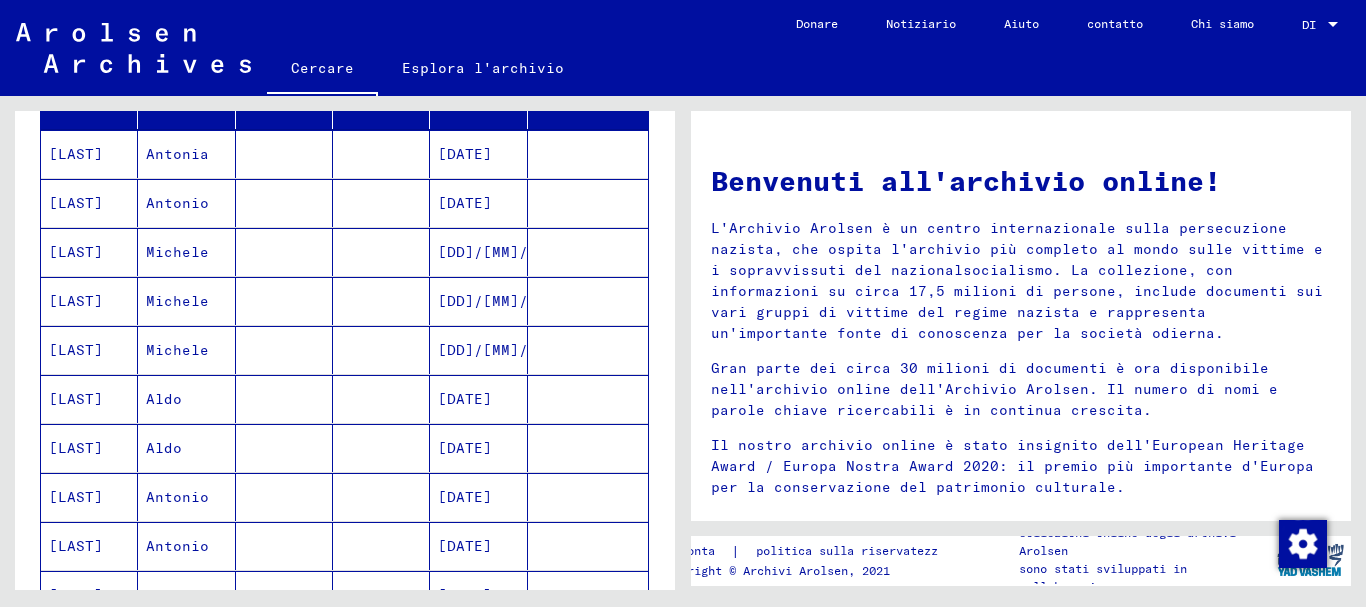 scroll, scrollTop: 255, scrollLeft: 0, axis: vertical 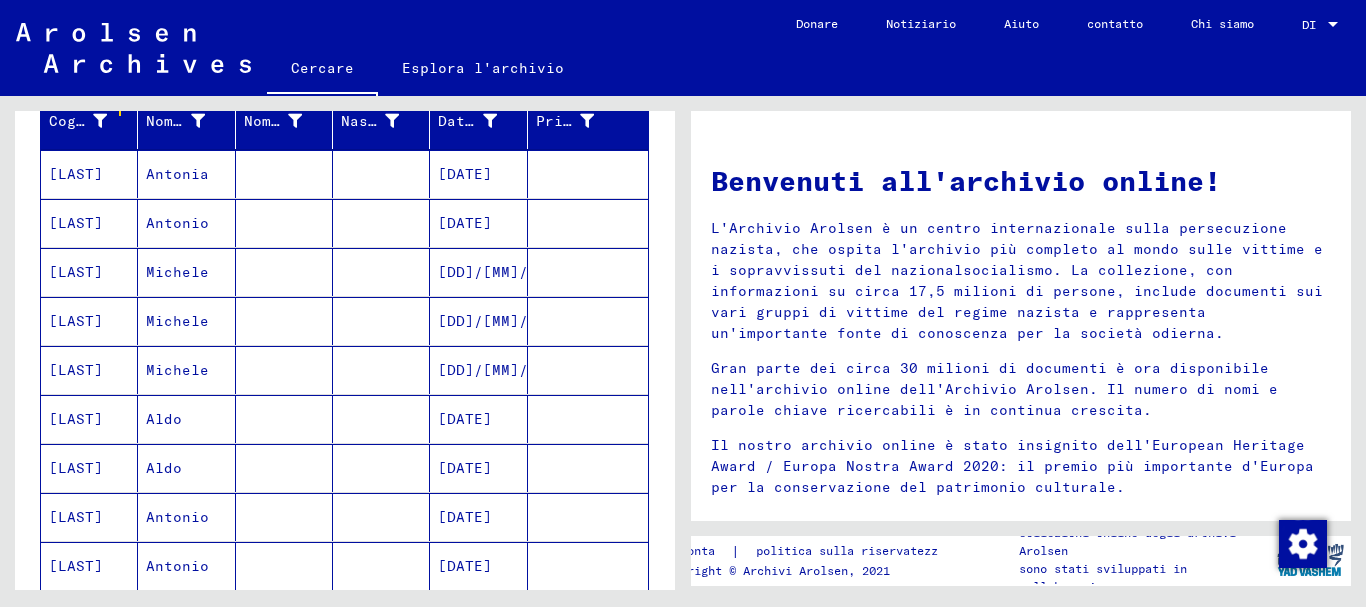 click on "[DD]/[MM]/[YYYY]" at bounding box center [510, 370] 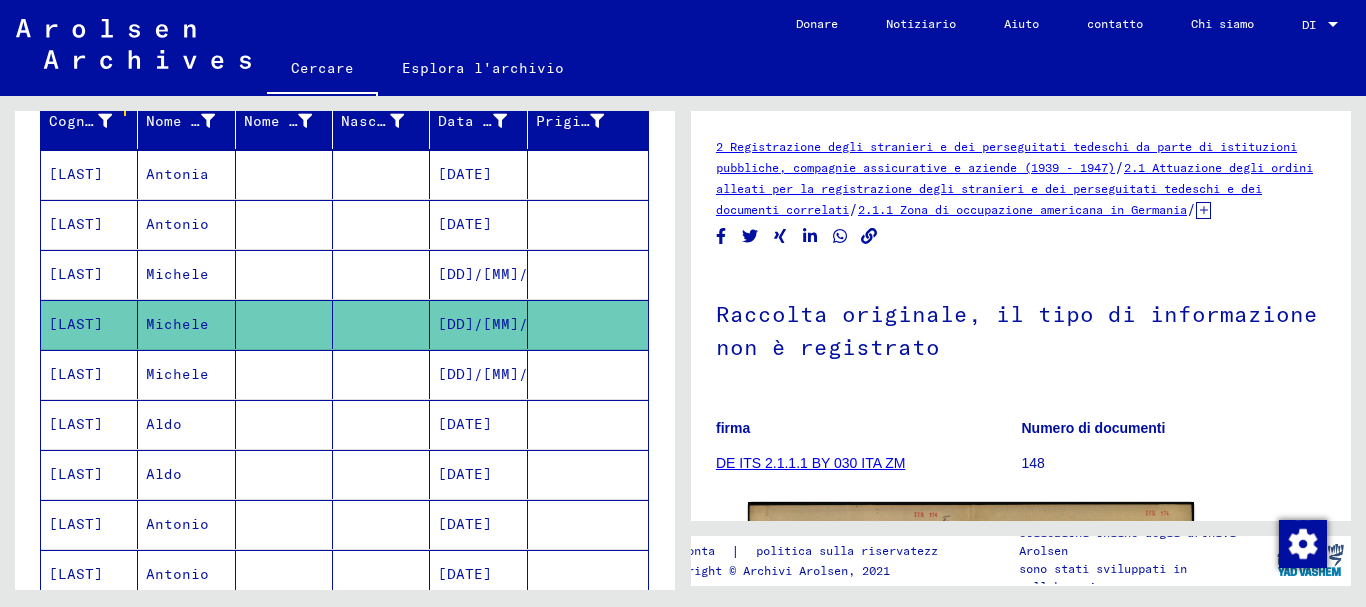 scroll, scrollTop: 0, scrollLeft: 0, axis: both 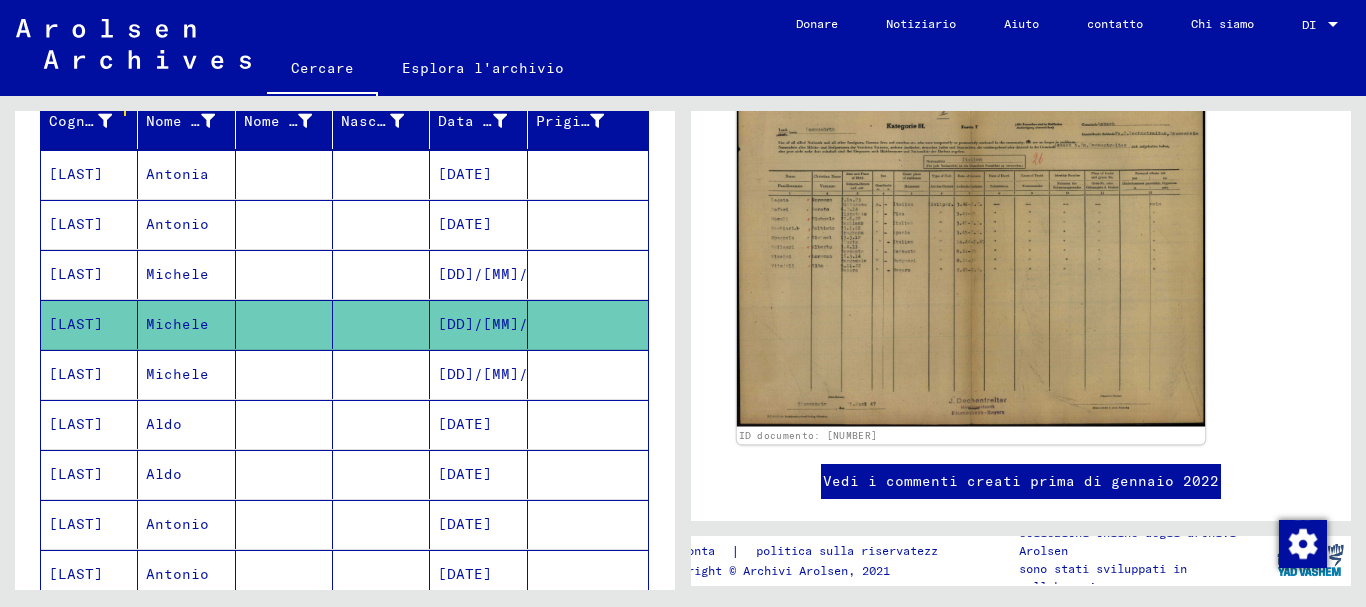 click 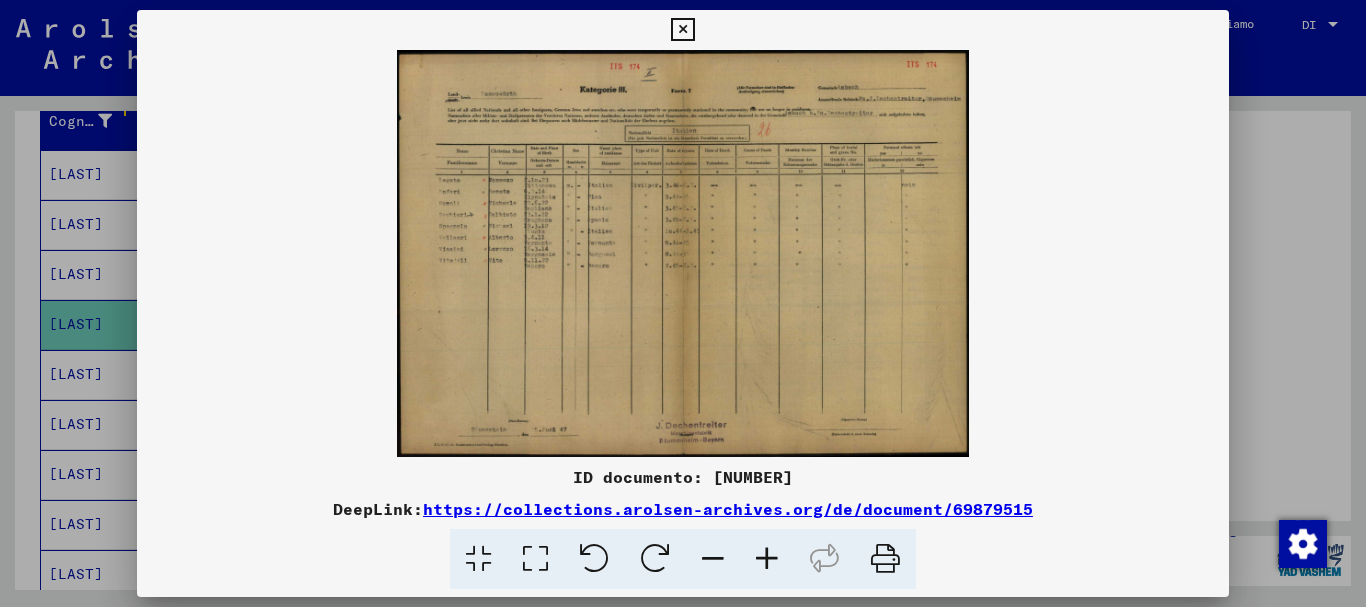click at bounding box center [767, 559] 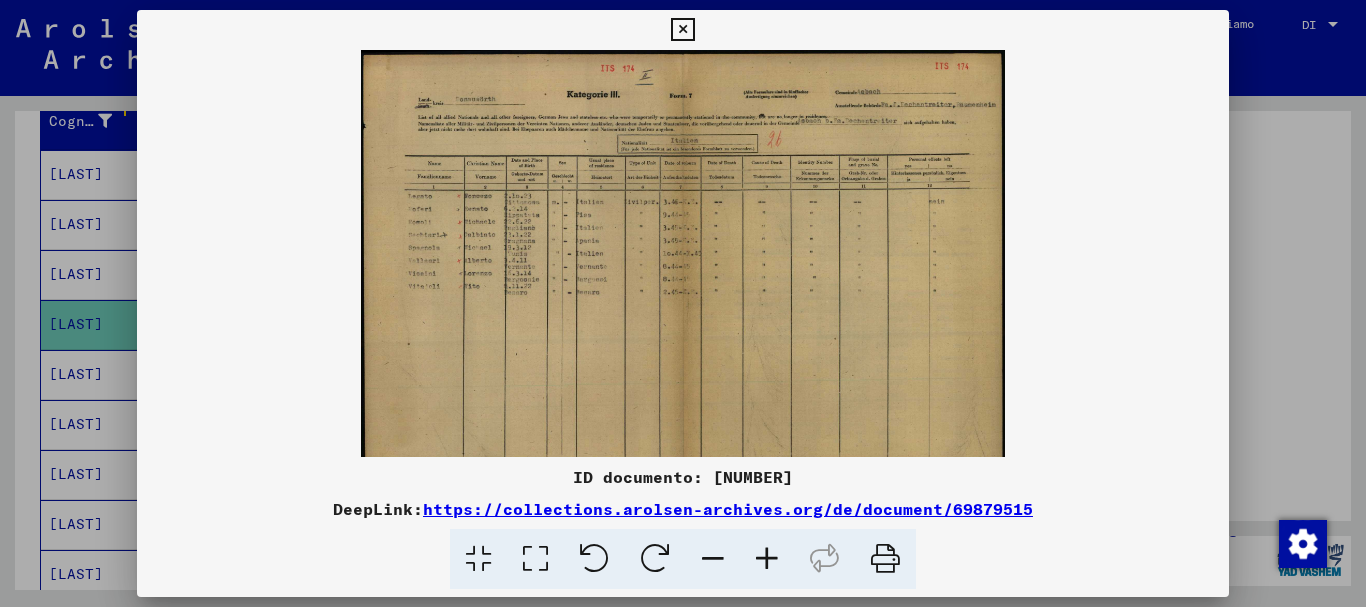 click at bounding box center [767, 559] 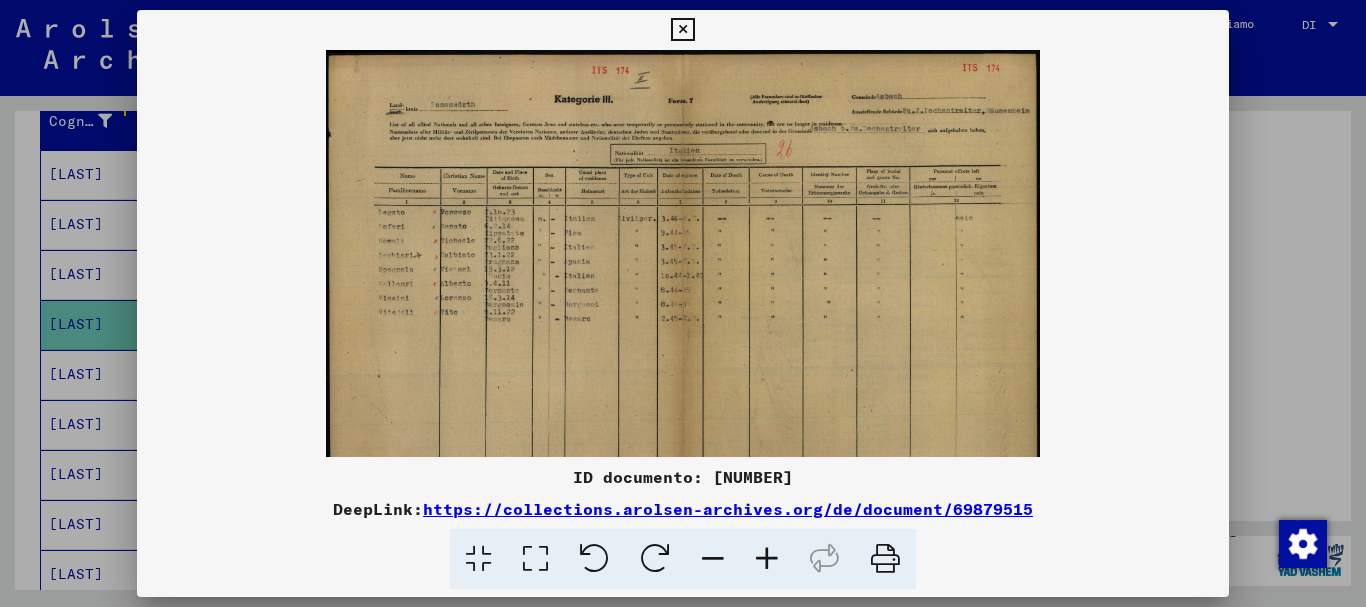 click at bounding box center (767, 559) 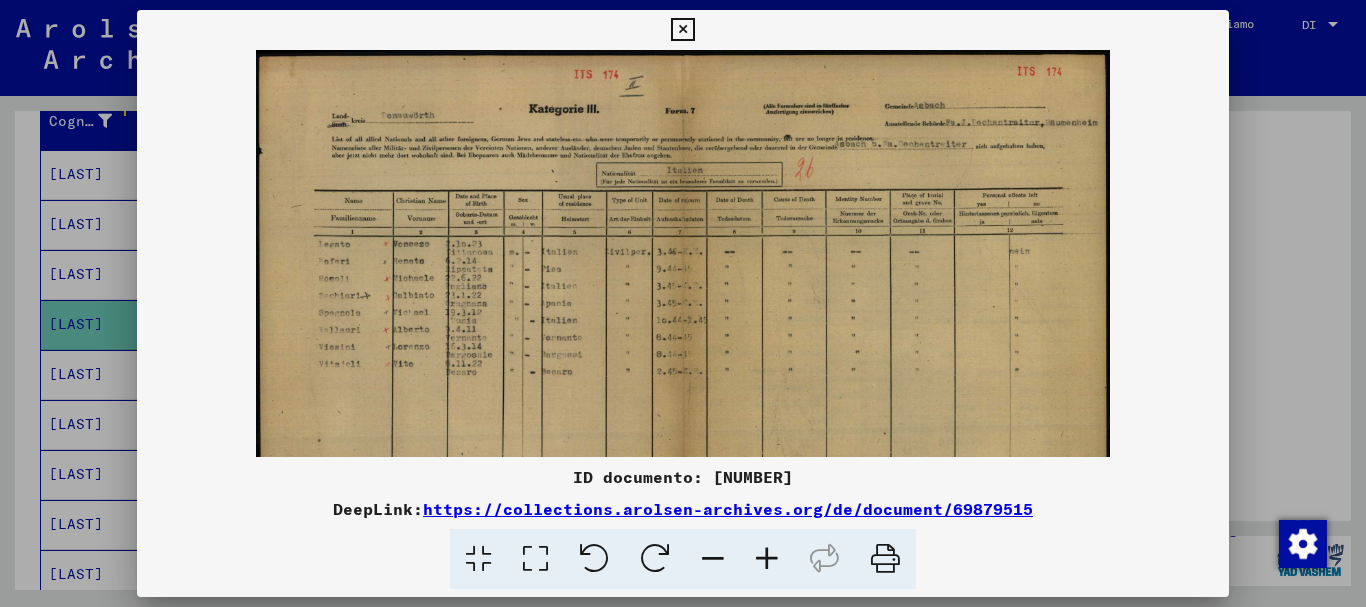 click at bounding box center [767, 559] 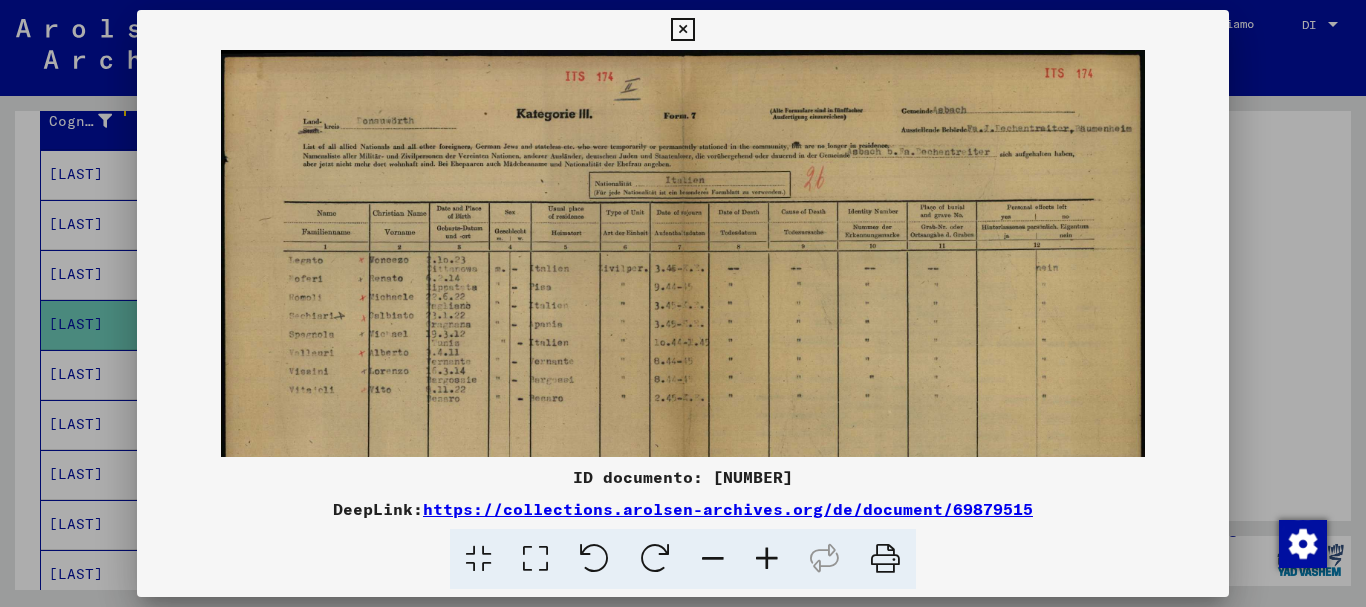 click at bounding box center [767, 559] 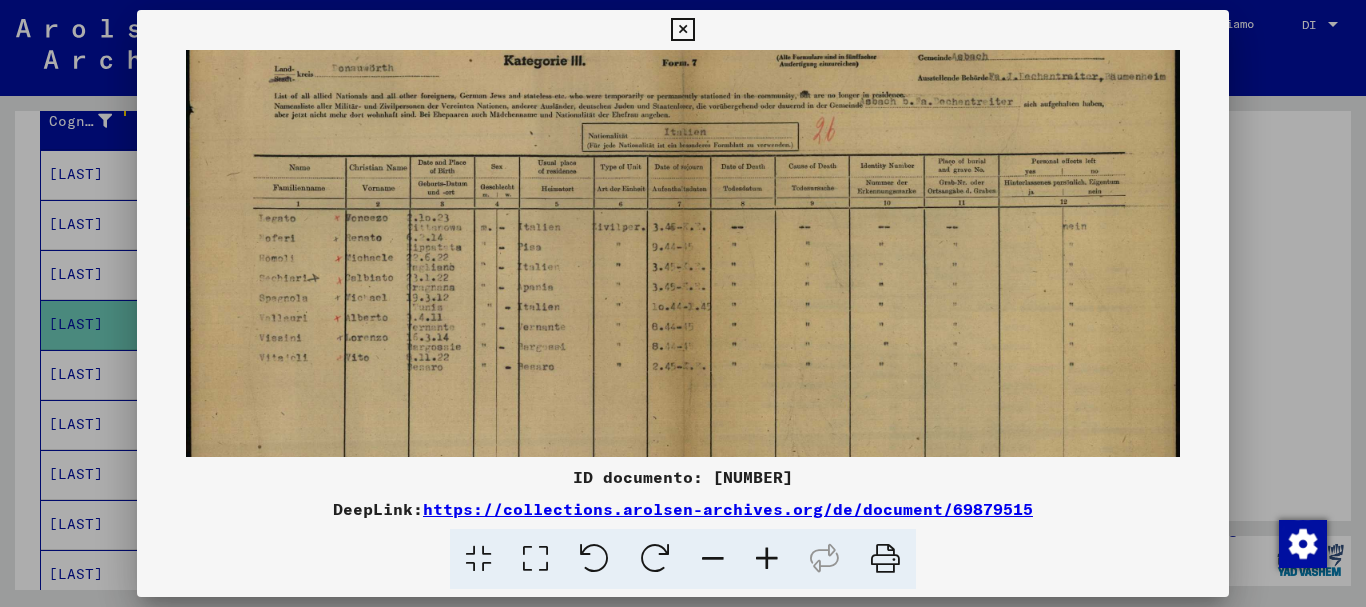 scroll, scrollTop: 0, scrollLeft: 0, axis: both 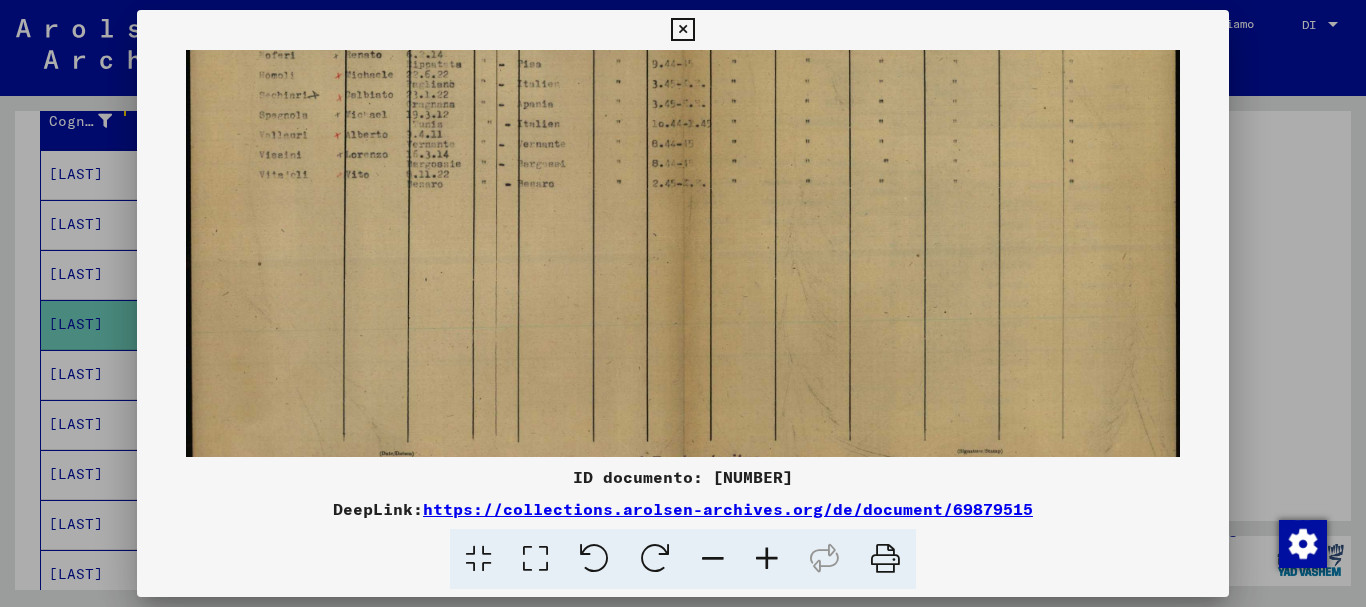 drag, startPoint x: 331, startPoint y: 384, endPoint x: 728, endPoint y: 204, distance: 435.9002 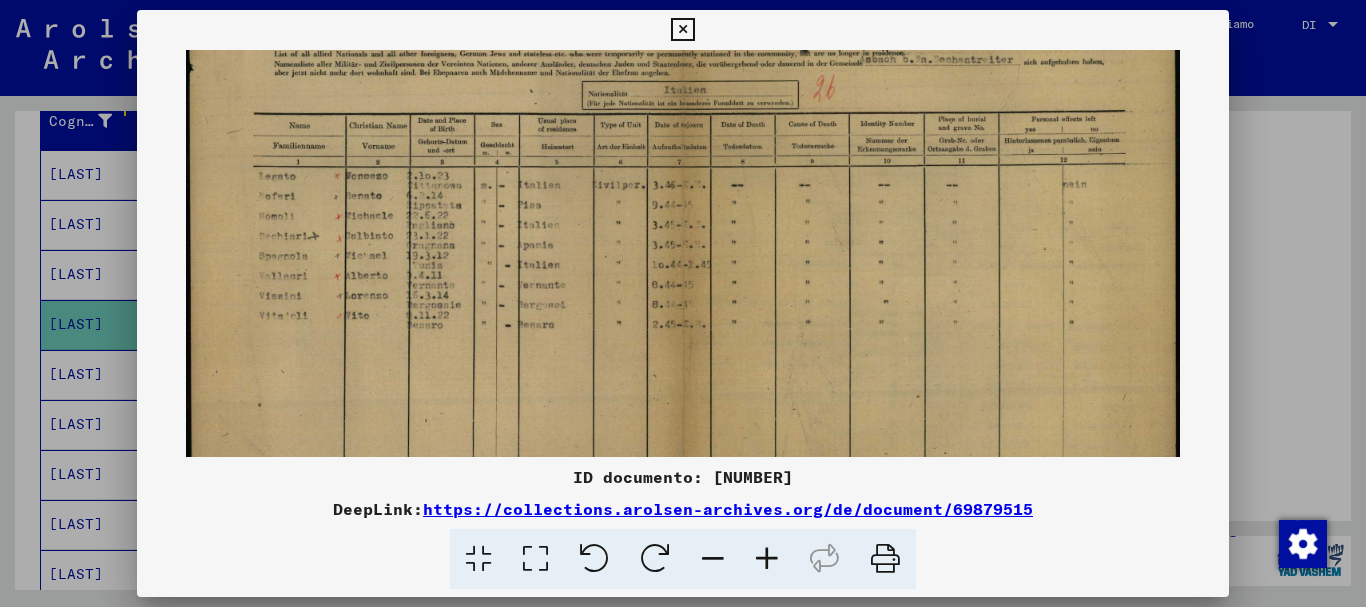 scroll, scrollTop: 0, scrollLeft: 0, axis: both 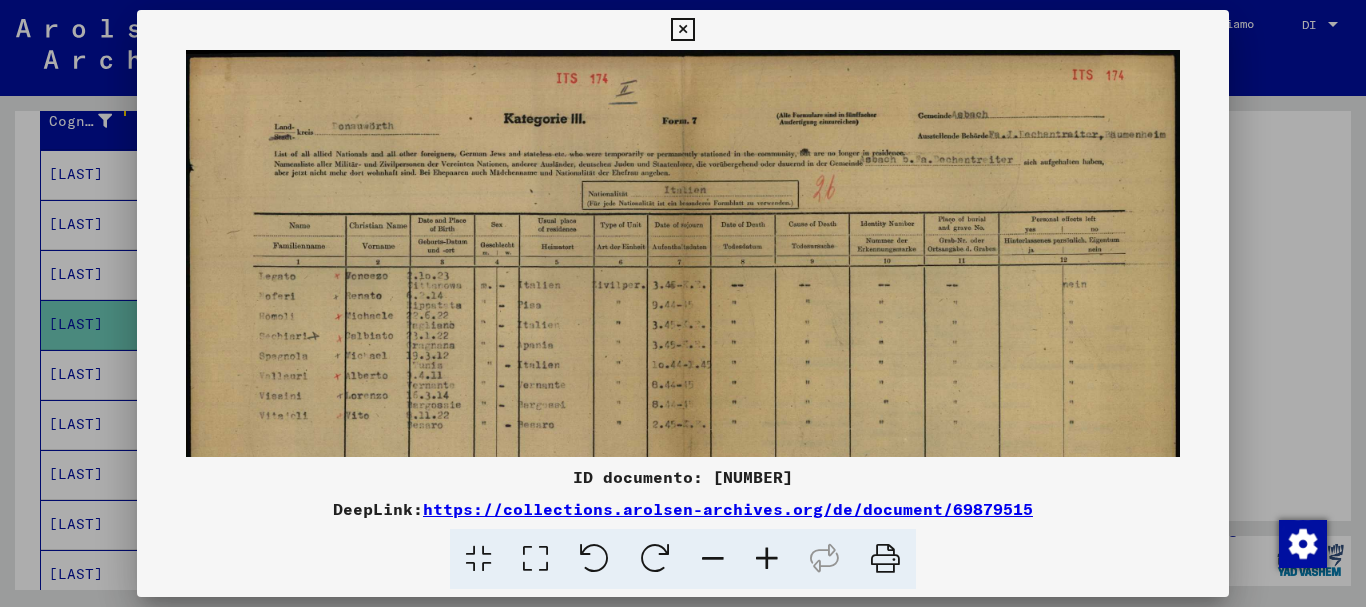 drag, startPoint x: 728, startPoint y: 195, endPoint x: 688, endPoint y: 276, distance: 90.33826 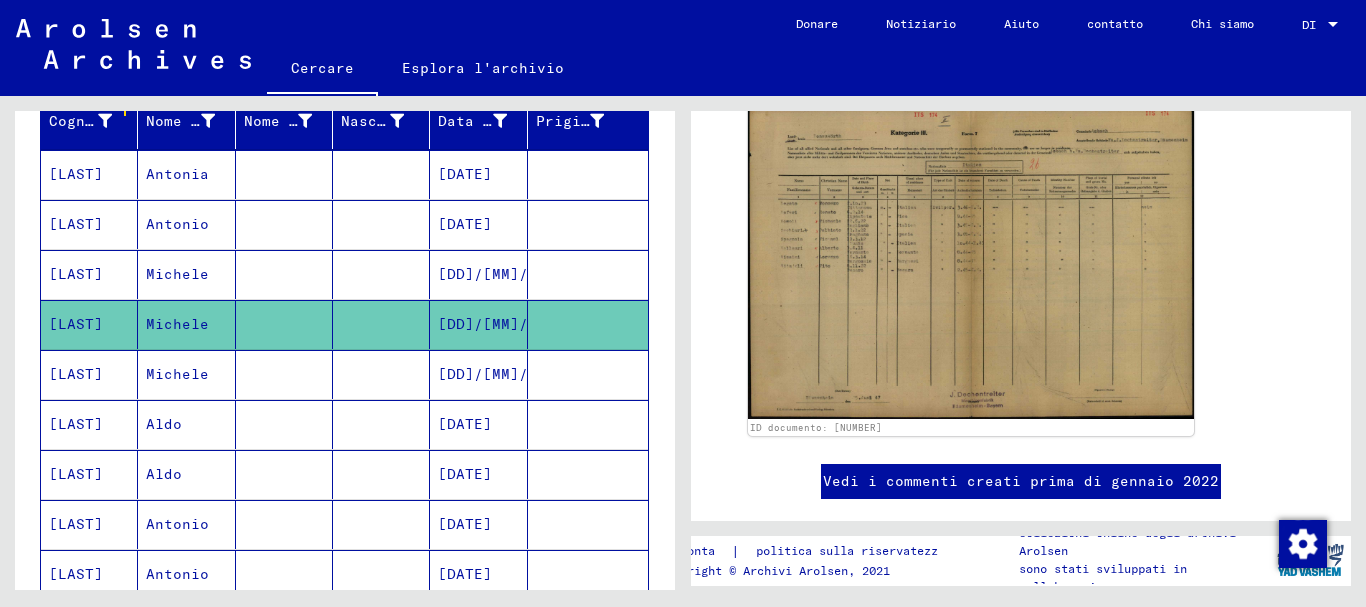 click at bounding box center (284, 424) 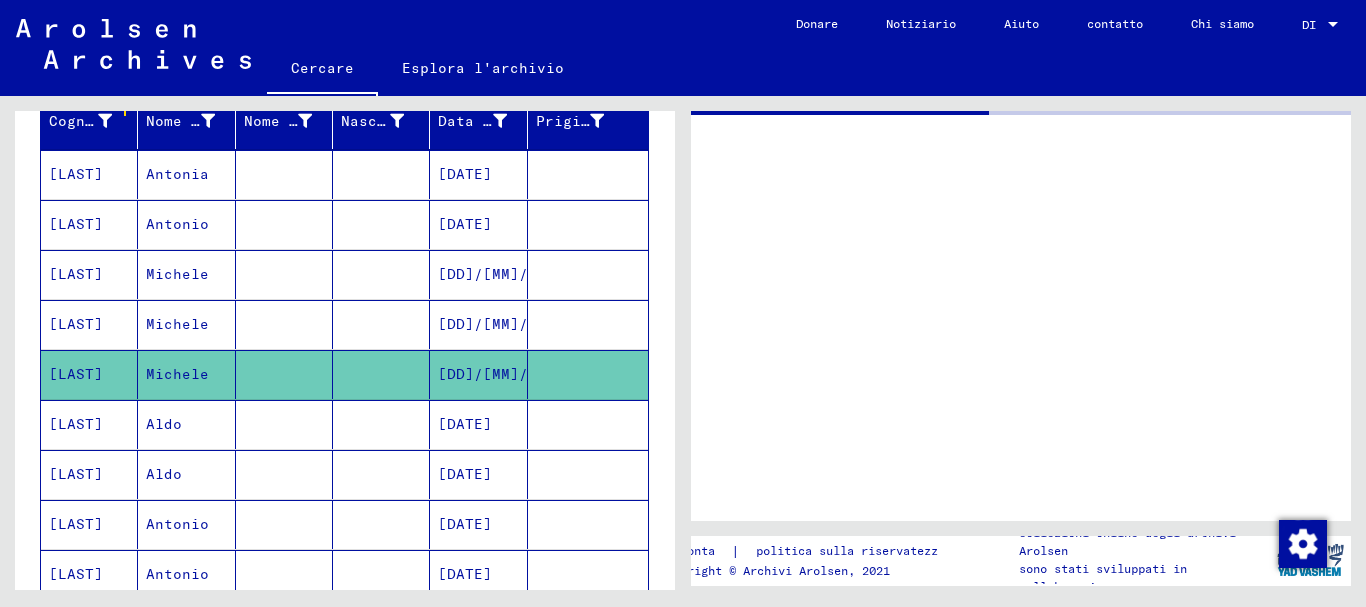 scroll, scrollTop: 0, scrollLeft: 0, axis: both 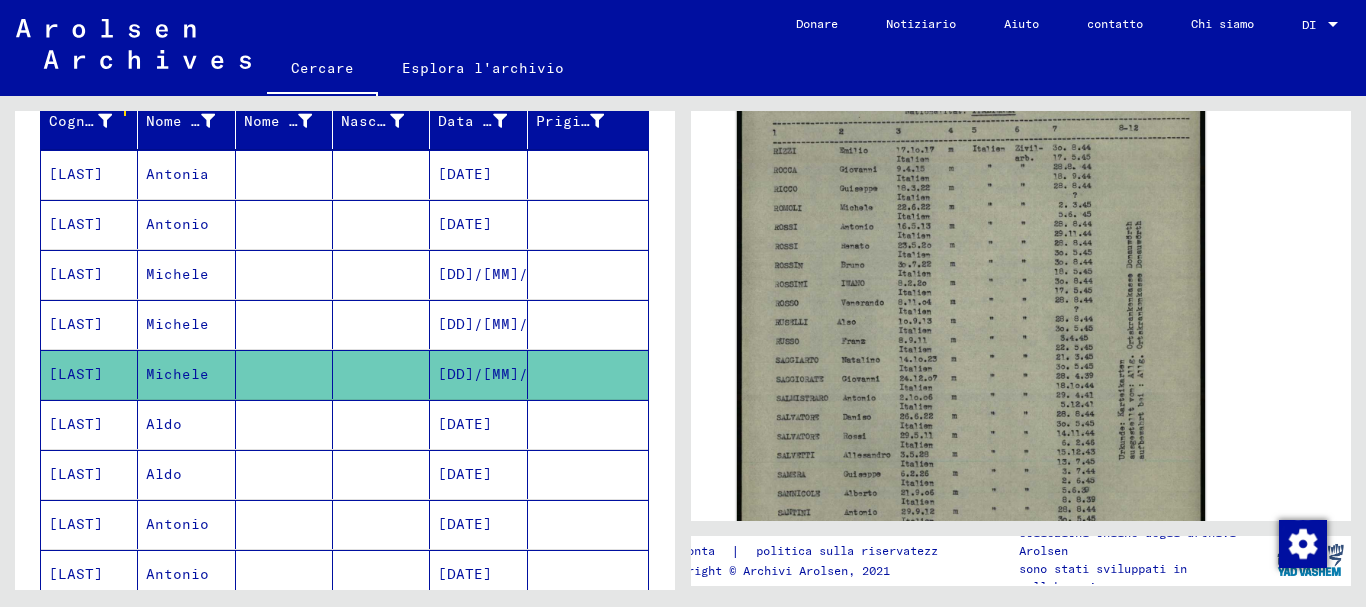 click 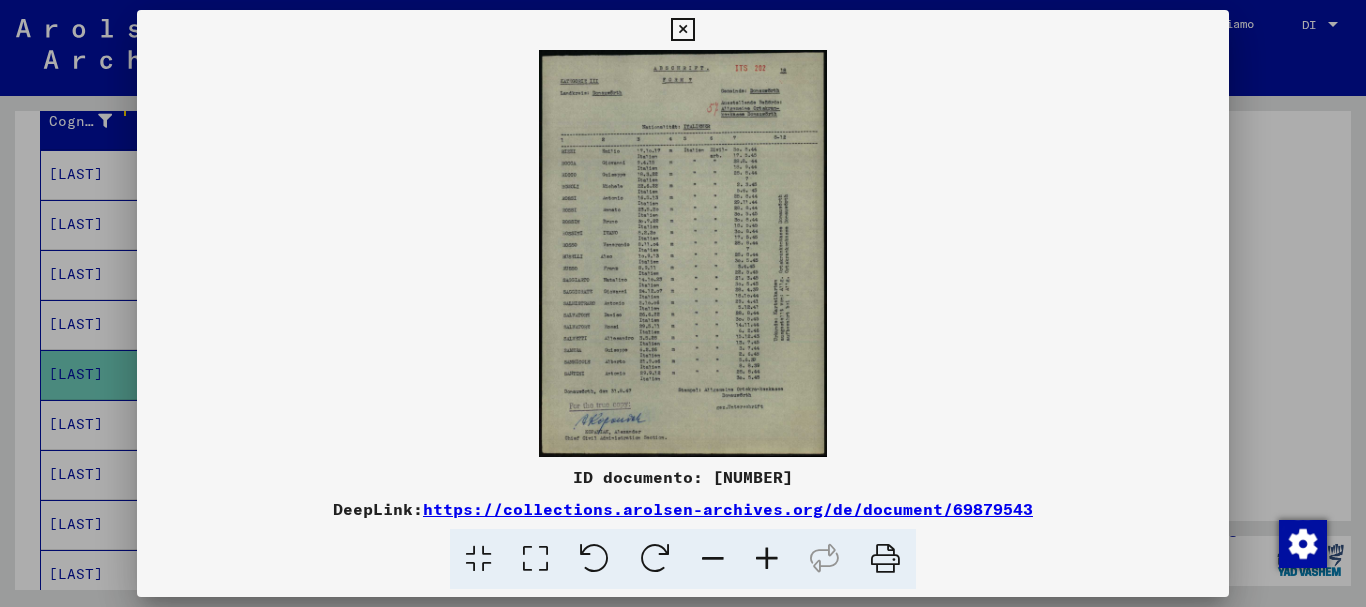 click at bounding box center [767, 559] 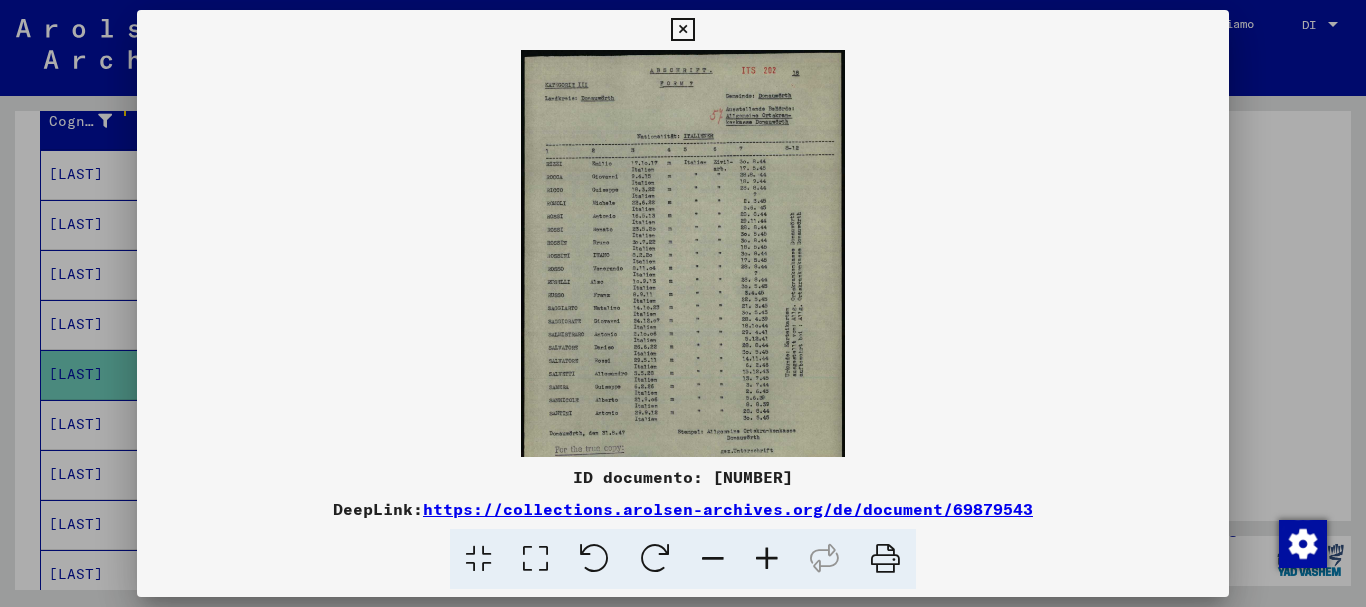 click at bounding box center [767, 559] 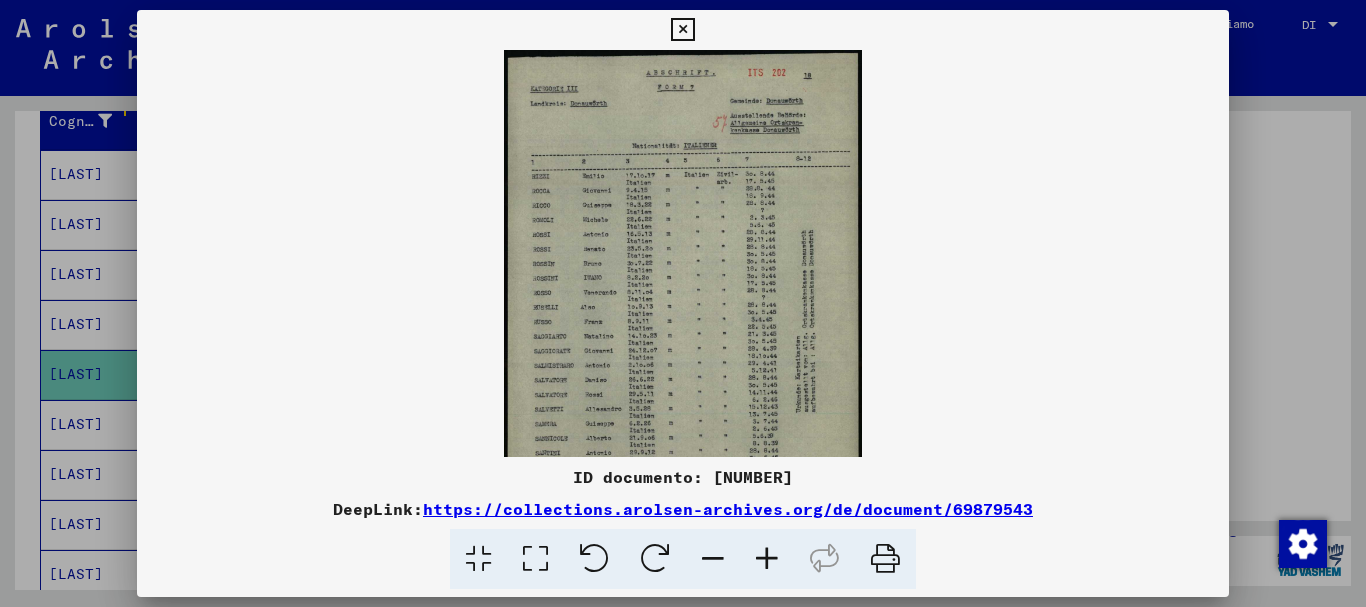 click at bounding box center (767, 559) 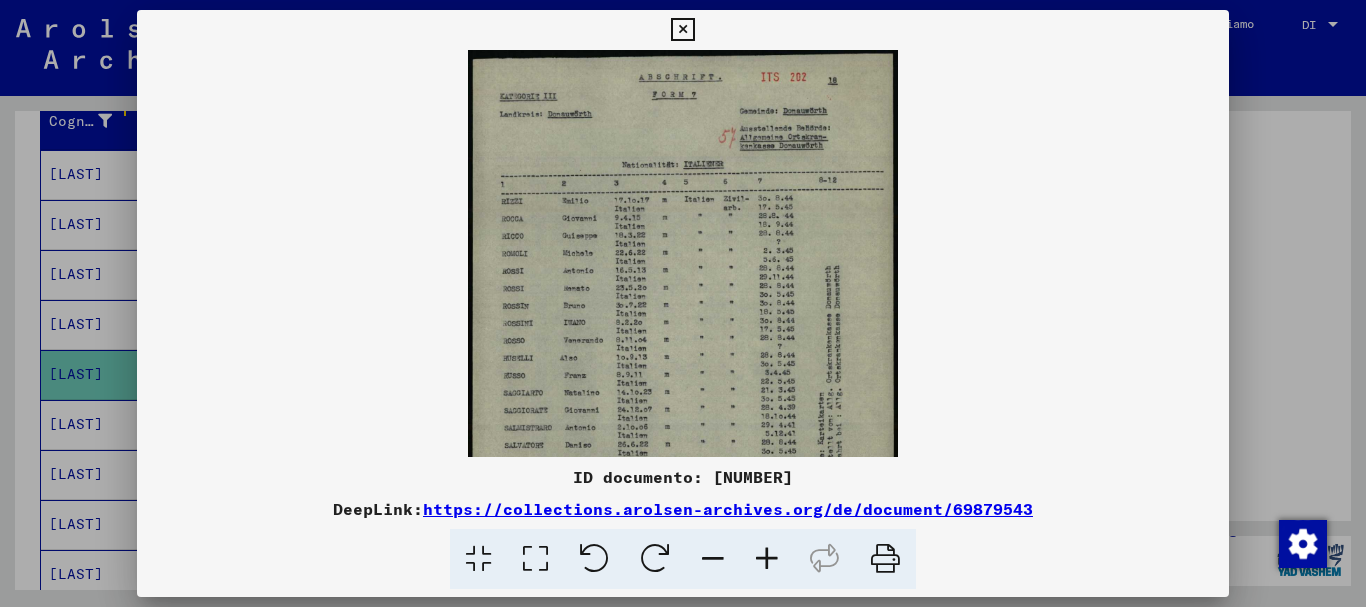 click at bounding box center (767, 559) 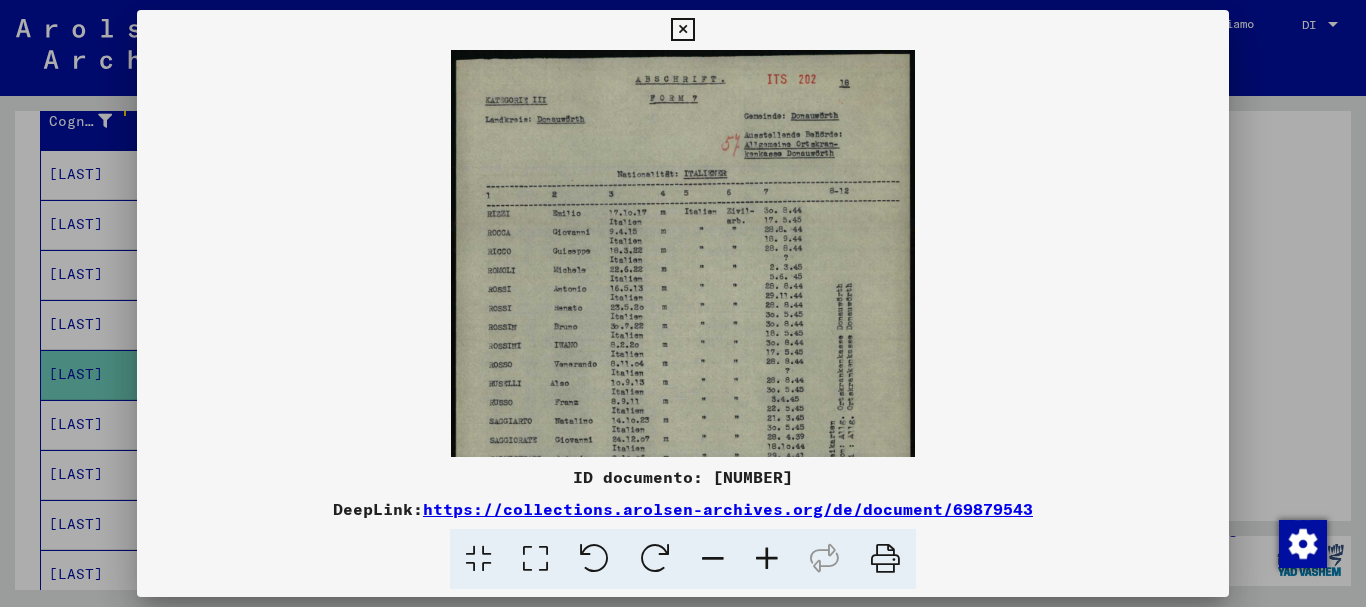 click at bounding box center [767, 559] 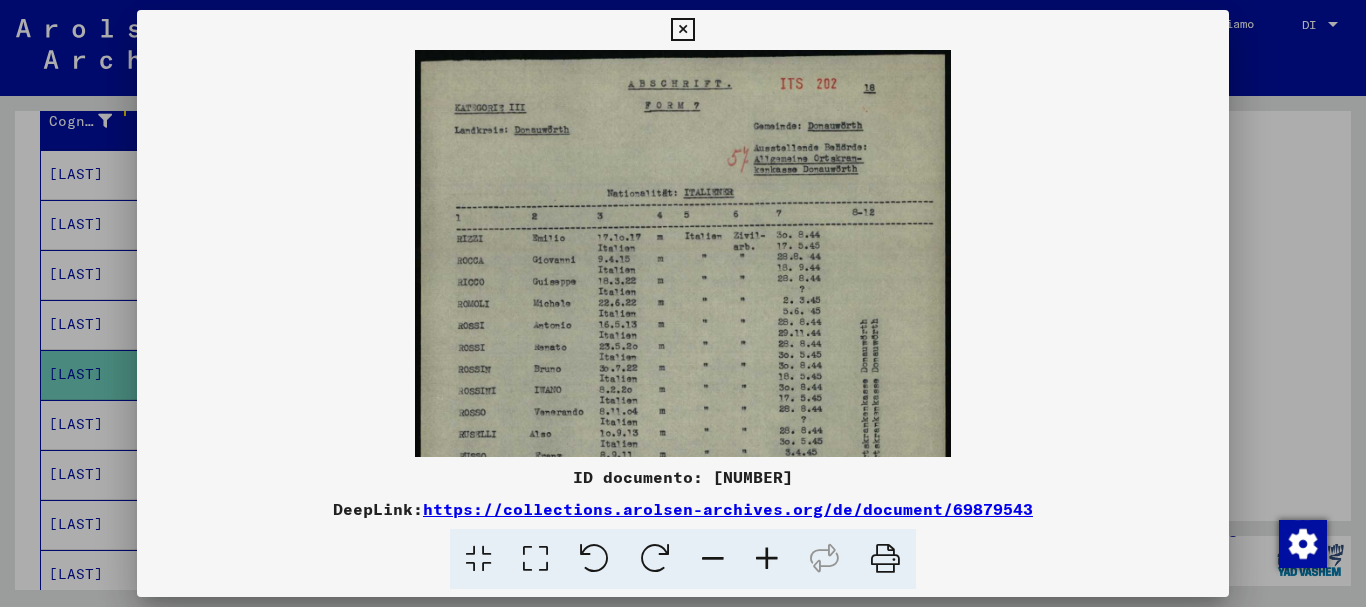 click at bounding box center [767, 559] 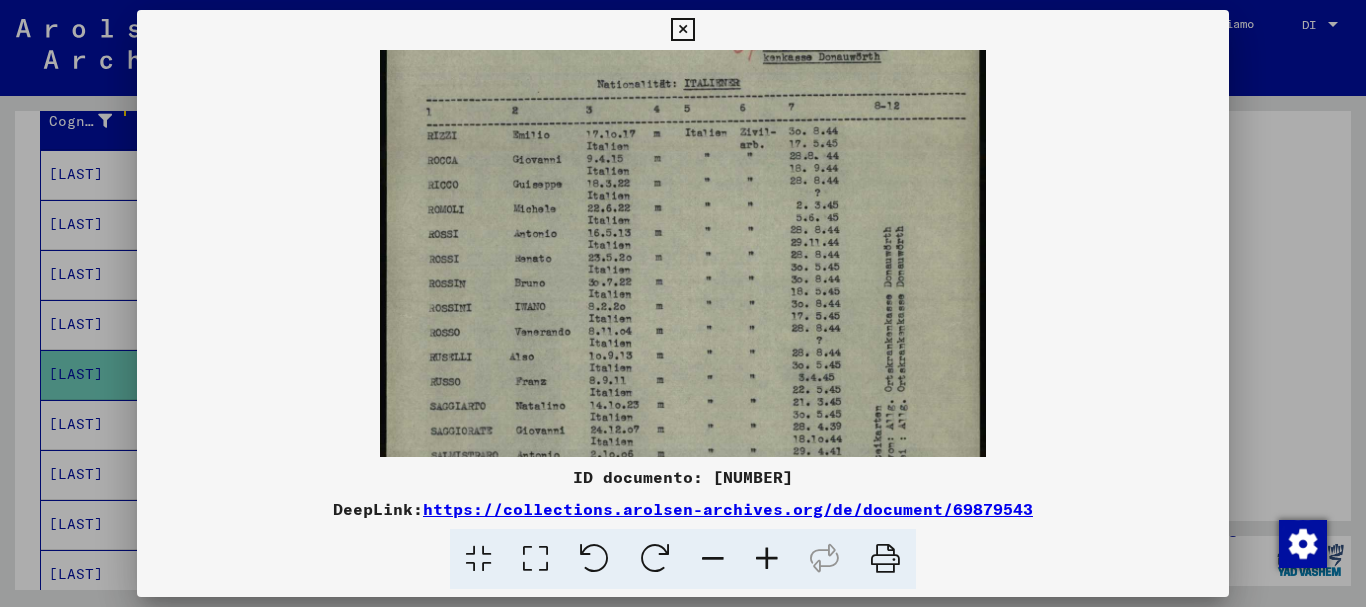 scroll, scrollTop: 141, scrollLeft: 0, axis: vertical 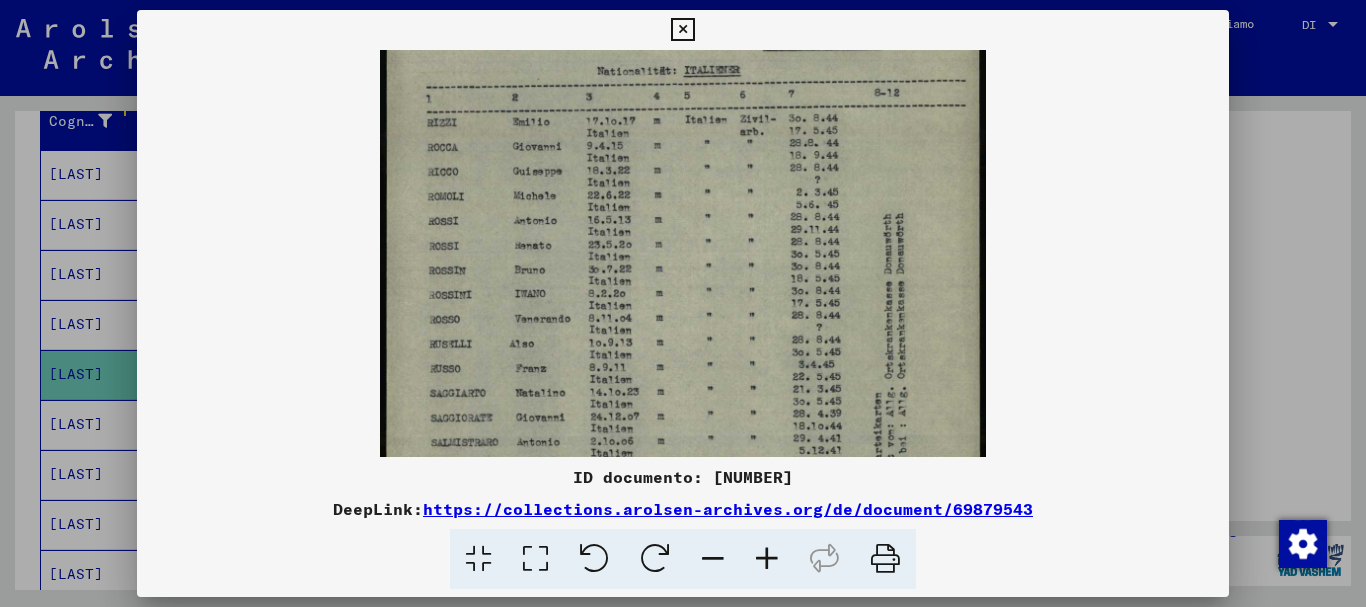 drag, startPoint x: 615, startPoint y: 328, endPoint x: 621, endPoint y: 239, distance: 89.20202 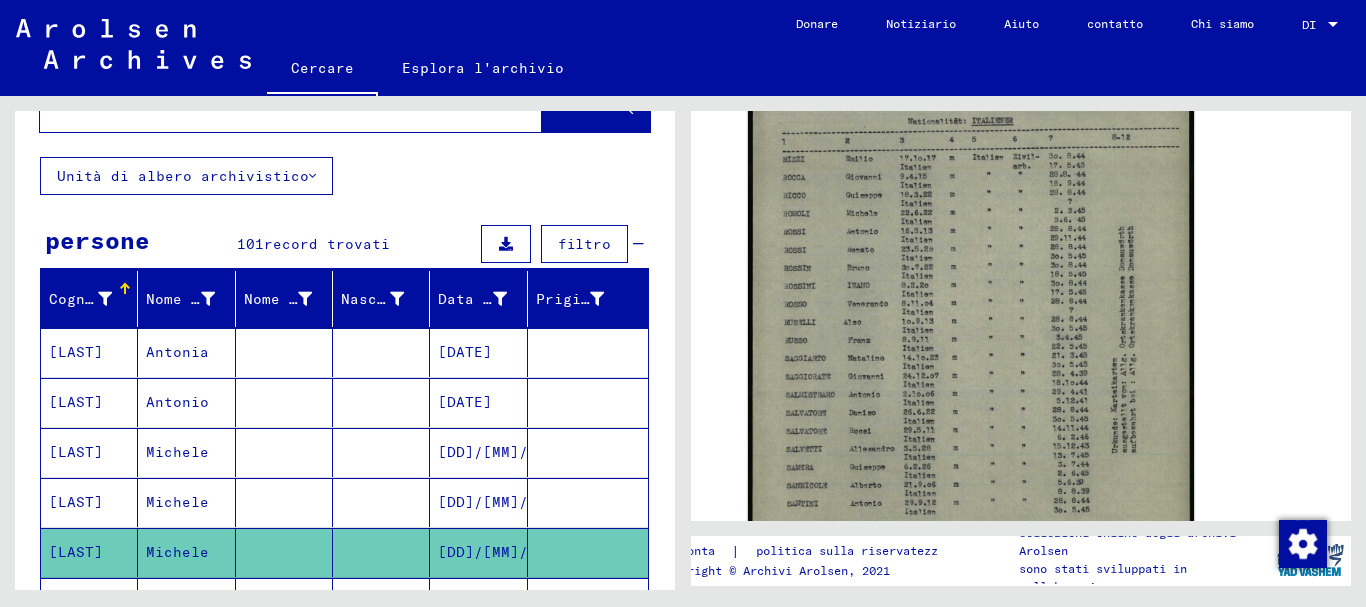 scroll, scrollTop: 0, scrollLeft: 0, axis: both 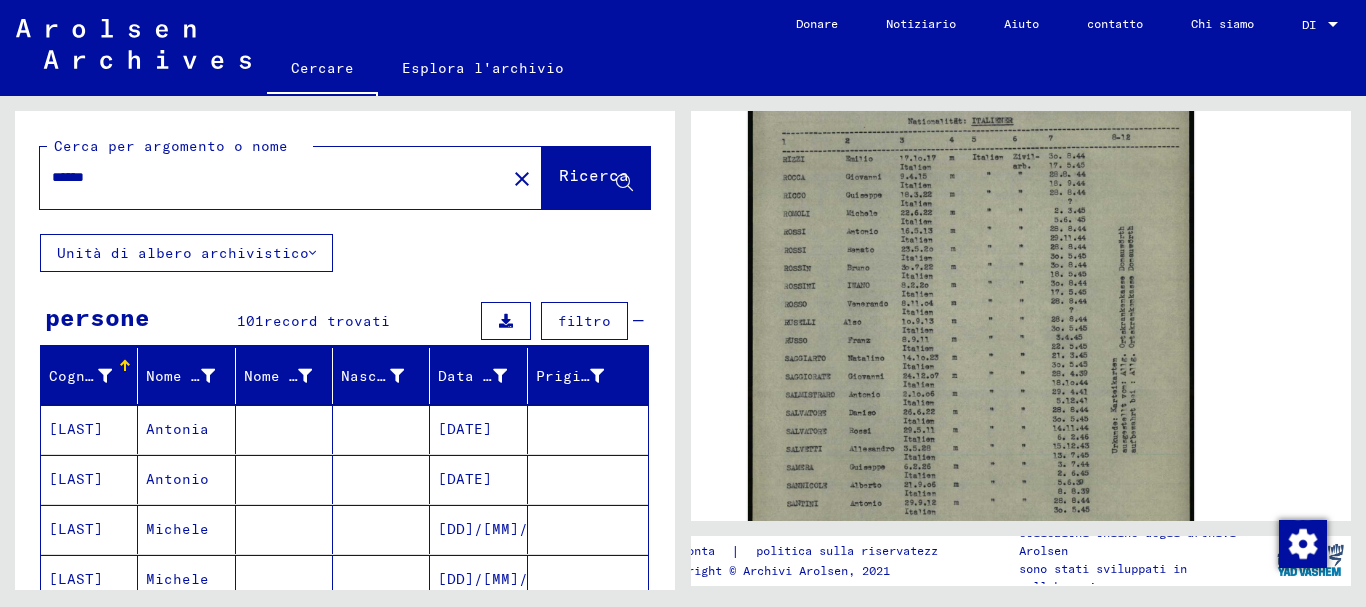 drag, startPoint x: 96, startPoint y: 173, endPoint x: 114, endPoint y: 178, distance: 18.681541 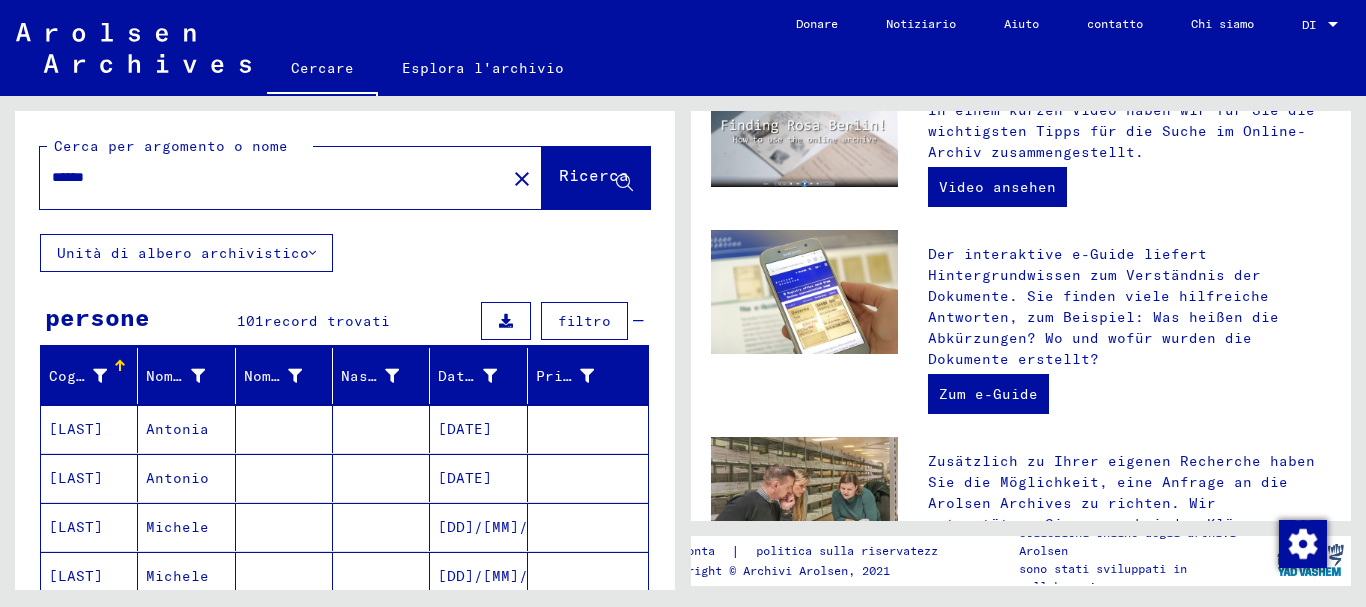 scroll, scrollTop: 0, scrollLeft: 0, axis: both 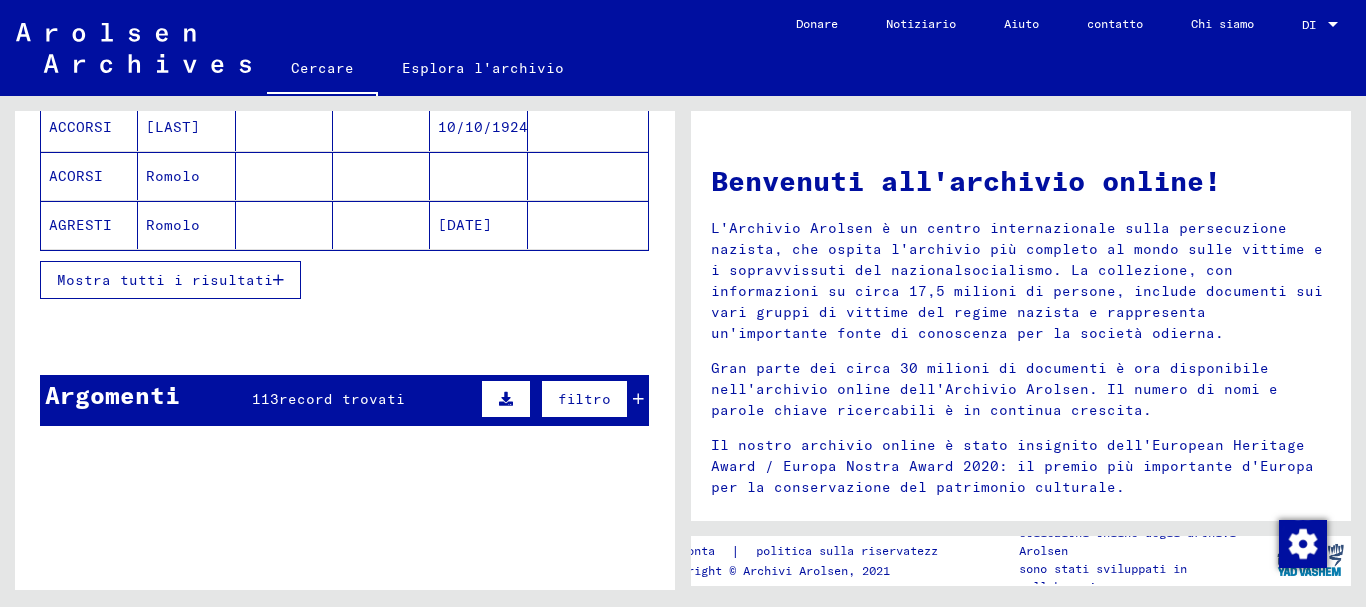 click on "Mostra tutti i risultati" at bounding box center [165, 280] 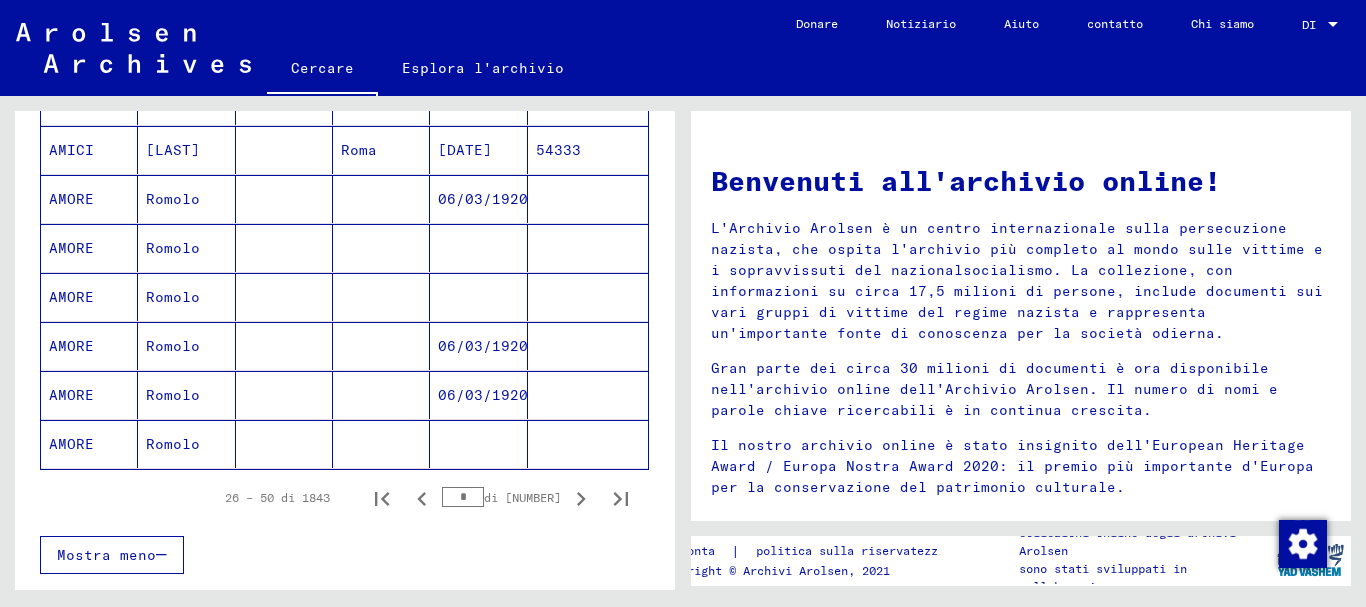 scroll, scrollTop: 1300, scrollLeft: 0, axis: vertical 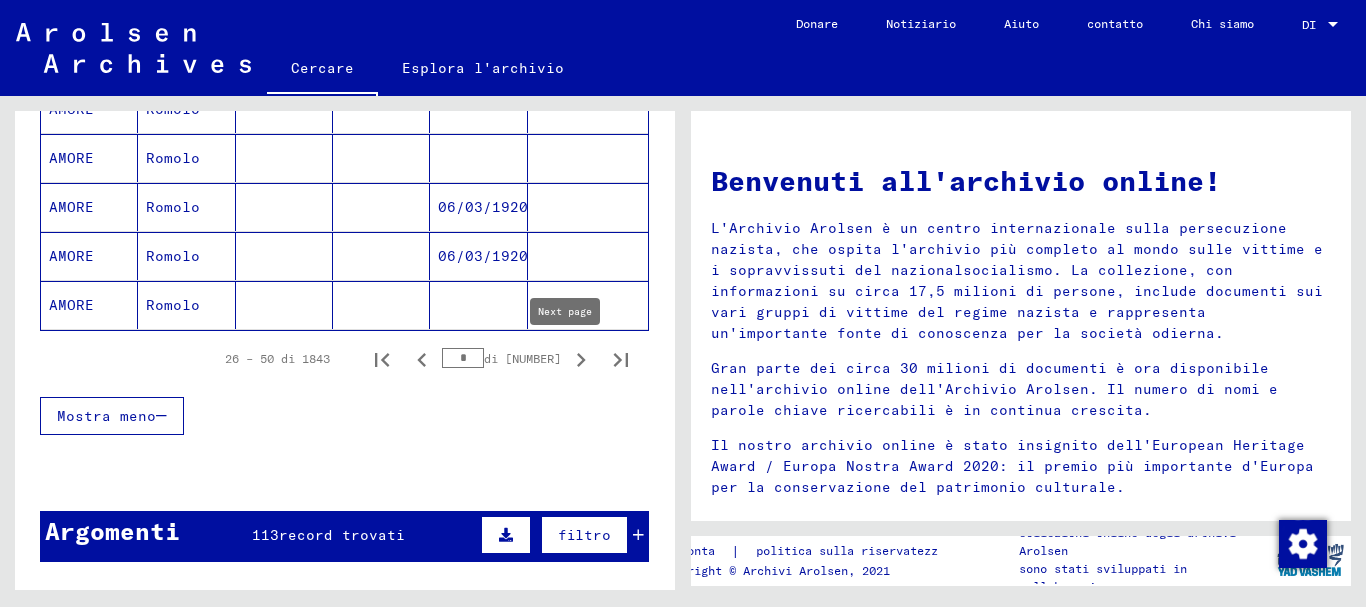 click 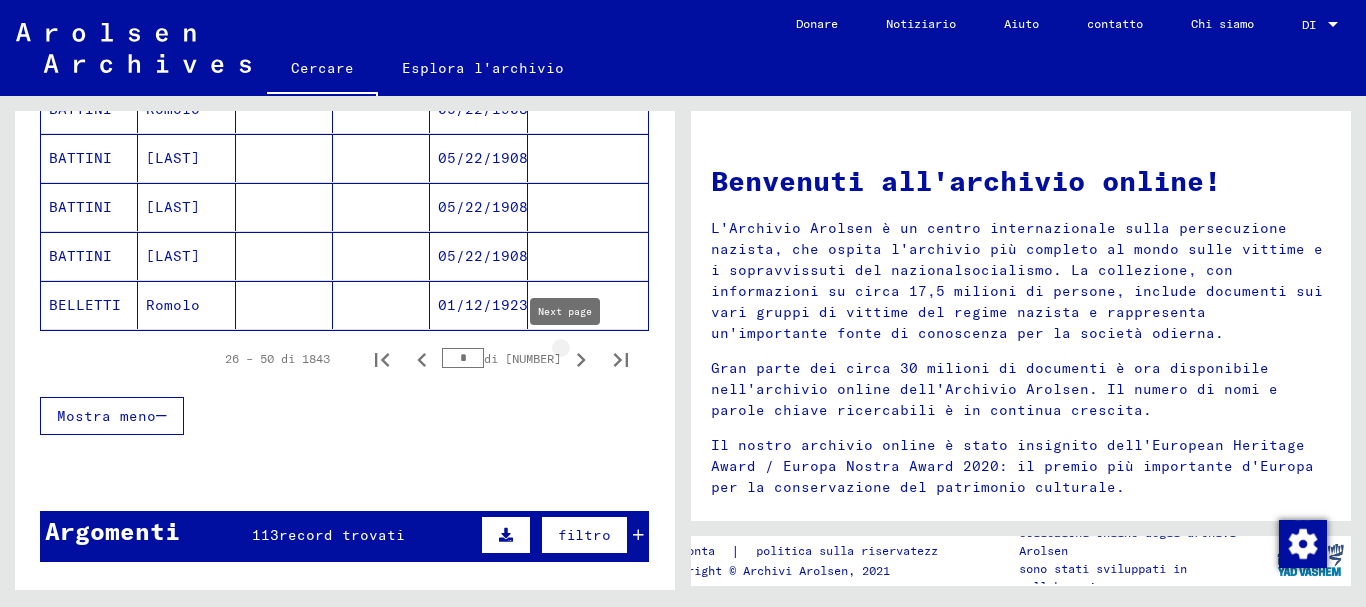 click 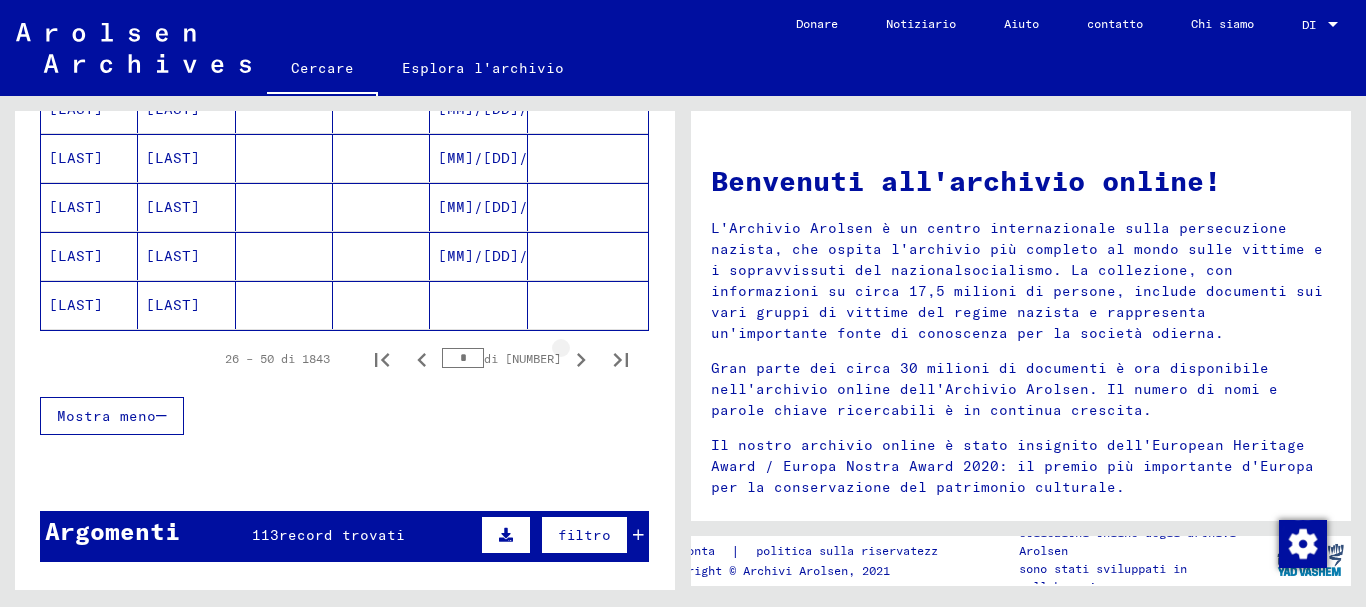 click 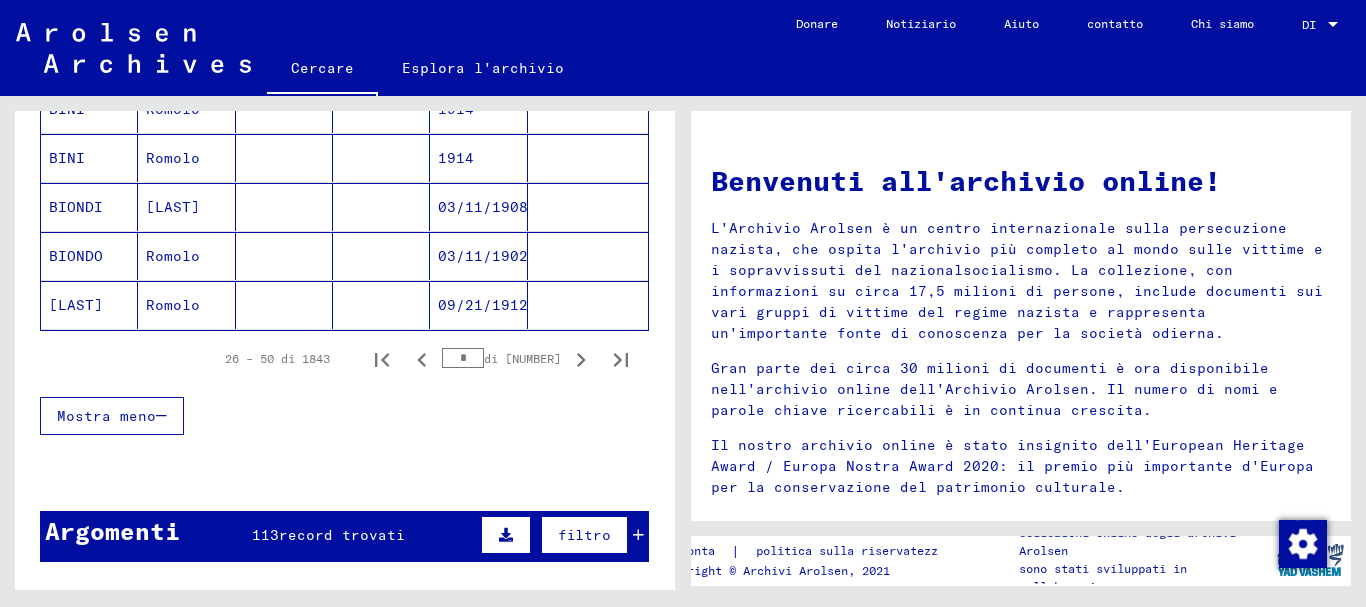 click 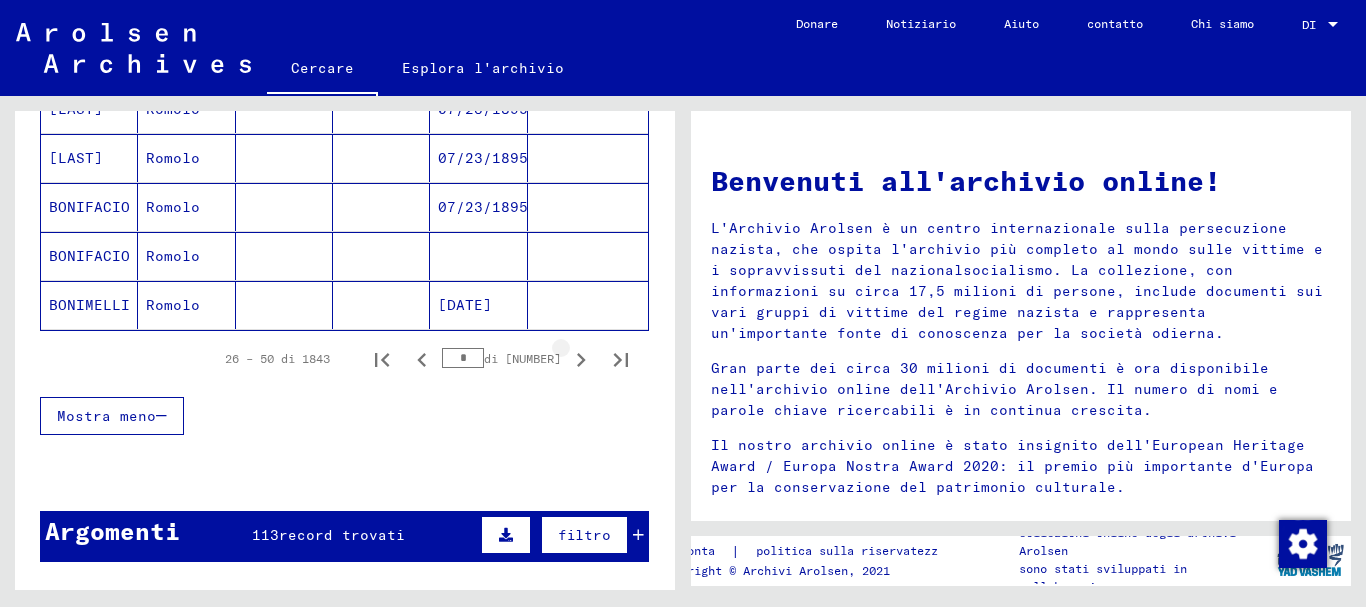 click 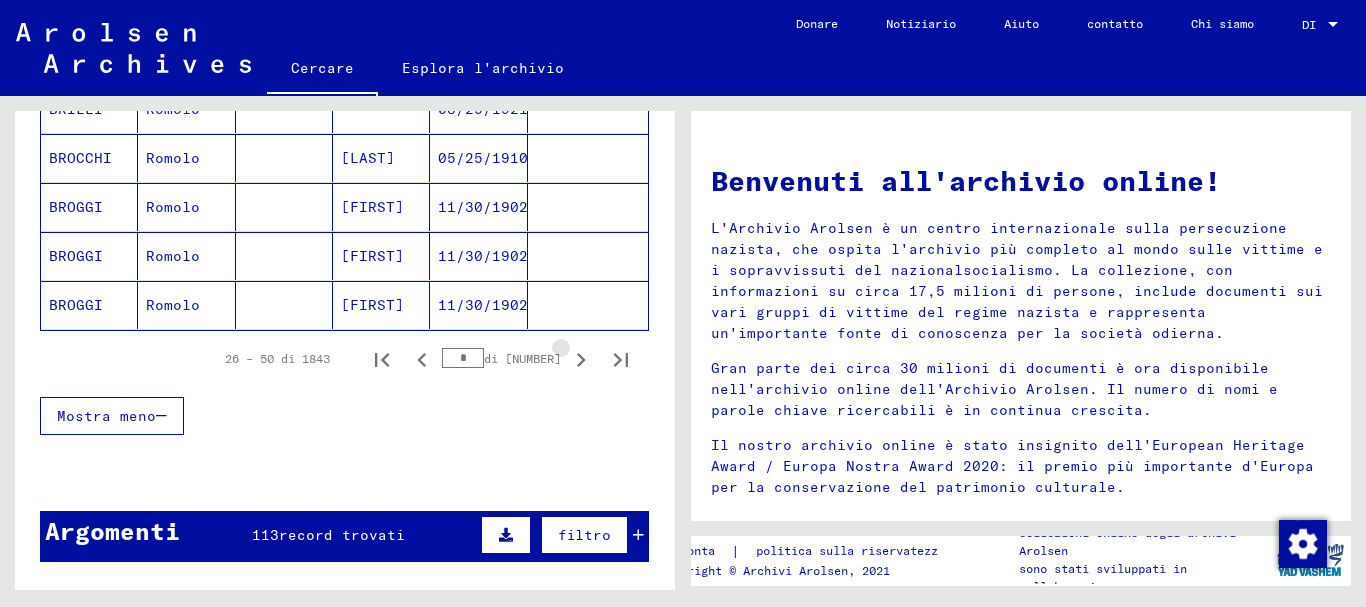 click 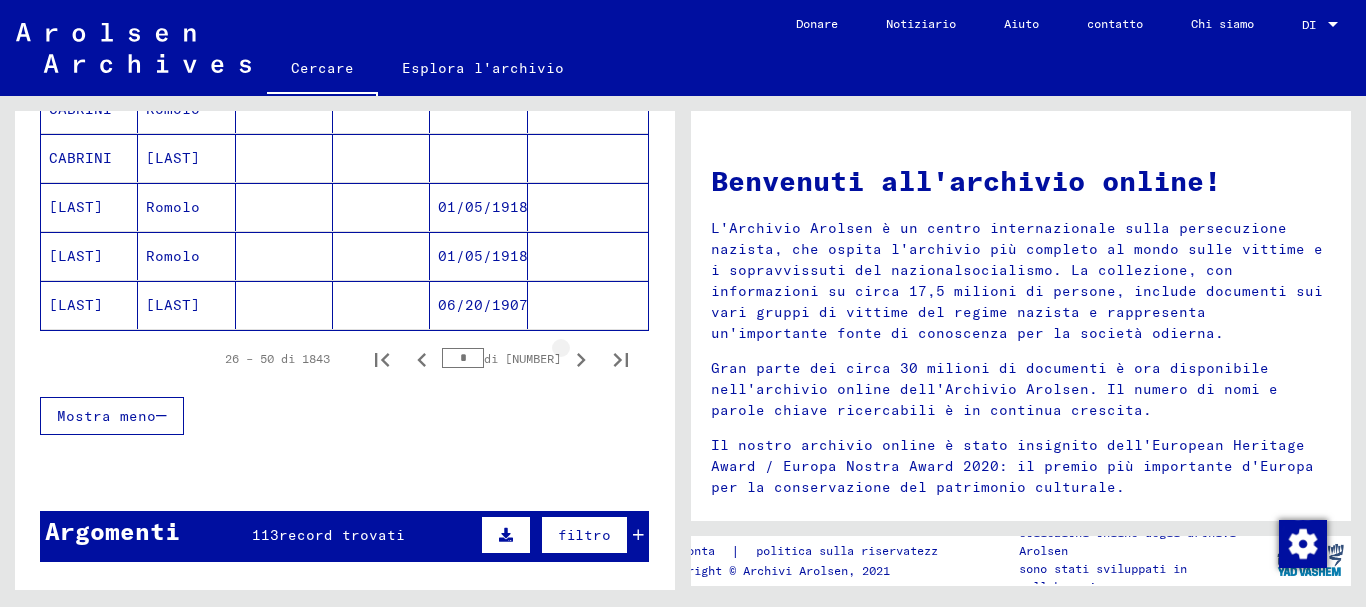 click 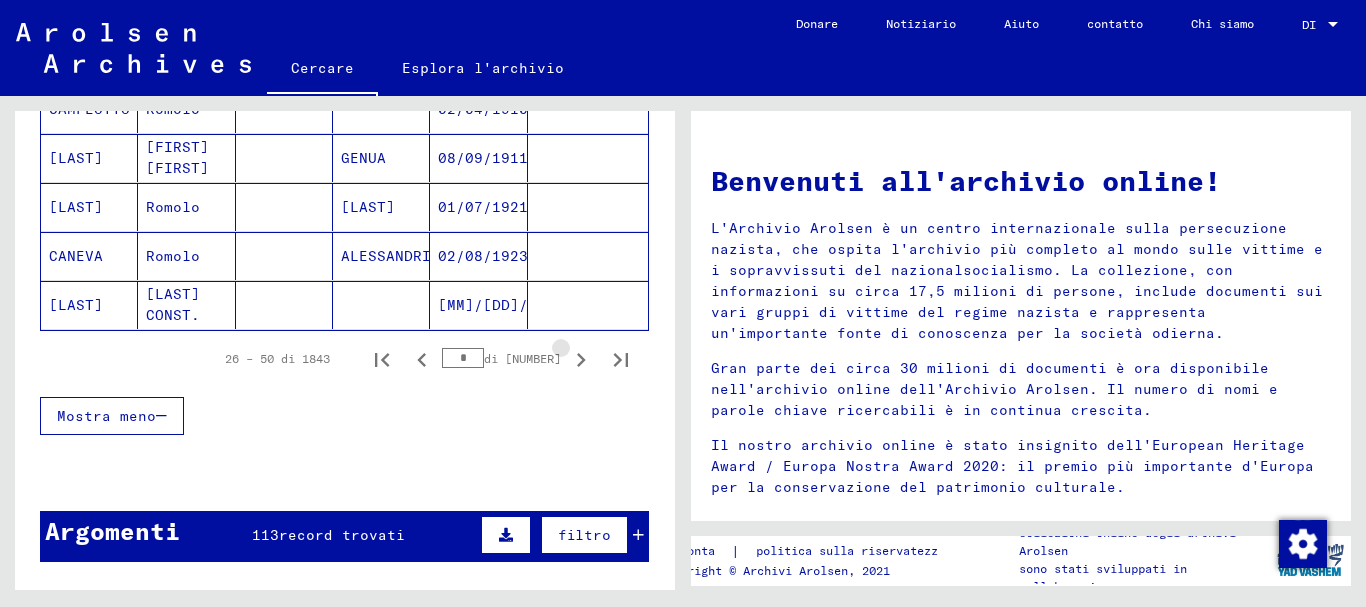 click 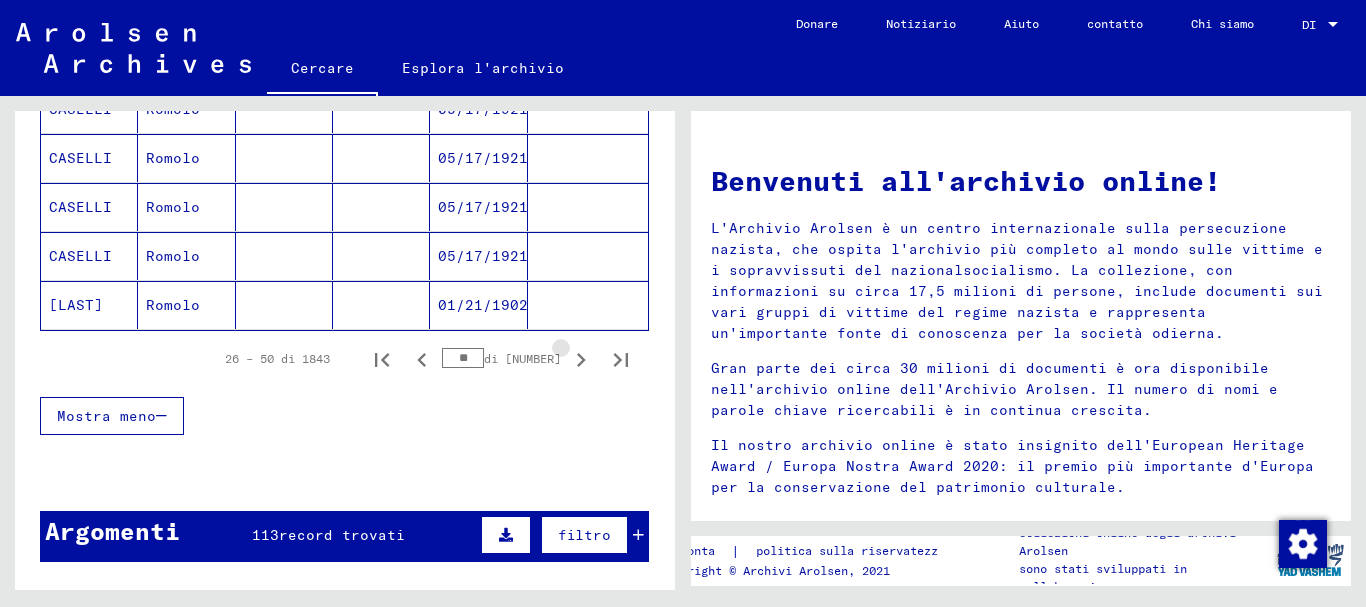 click 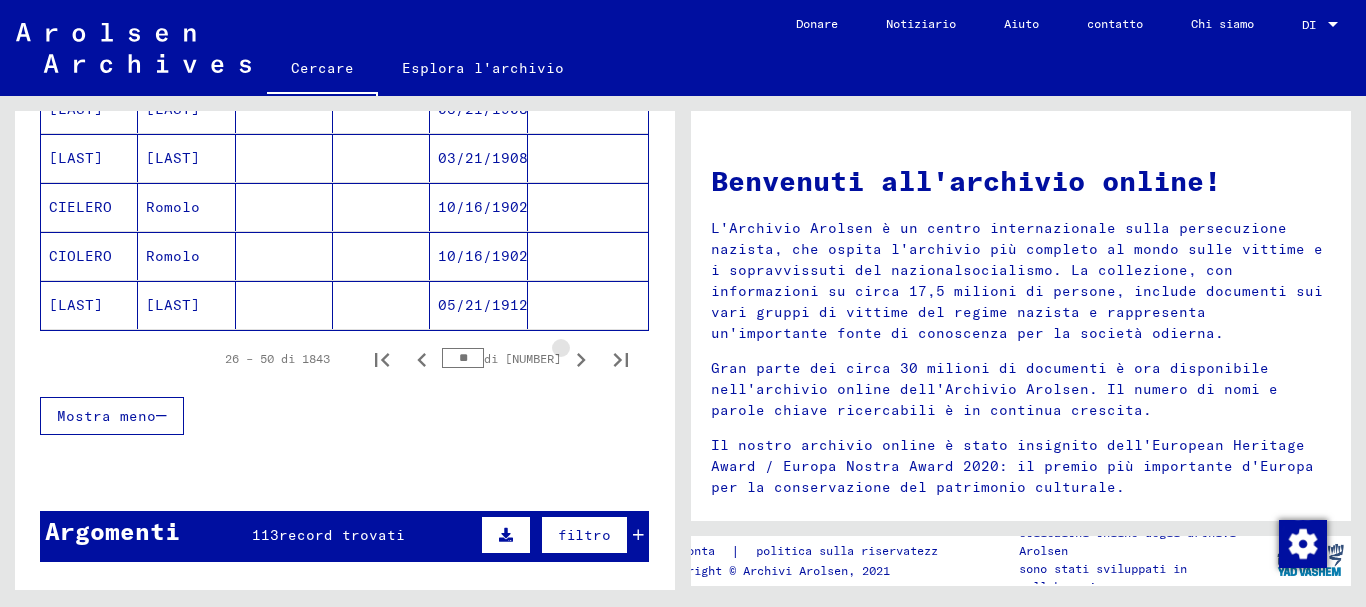 click 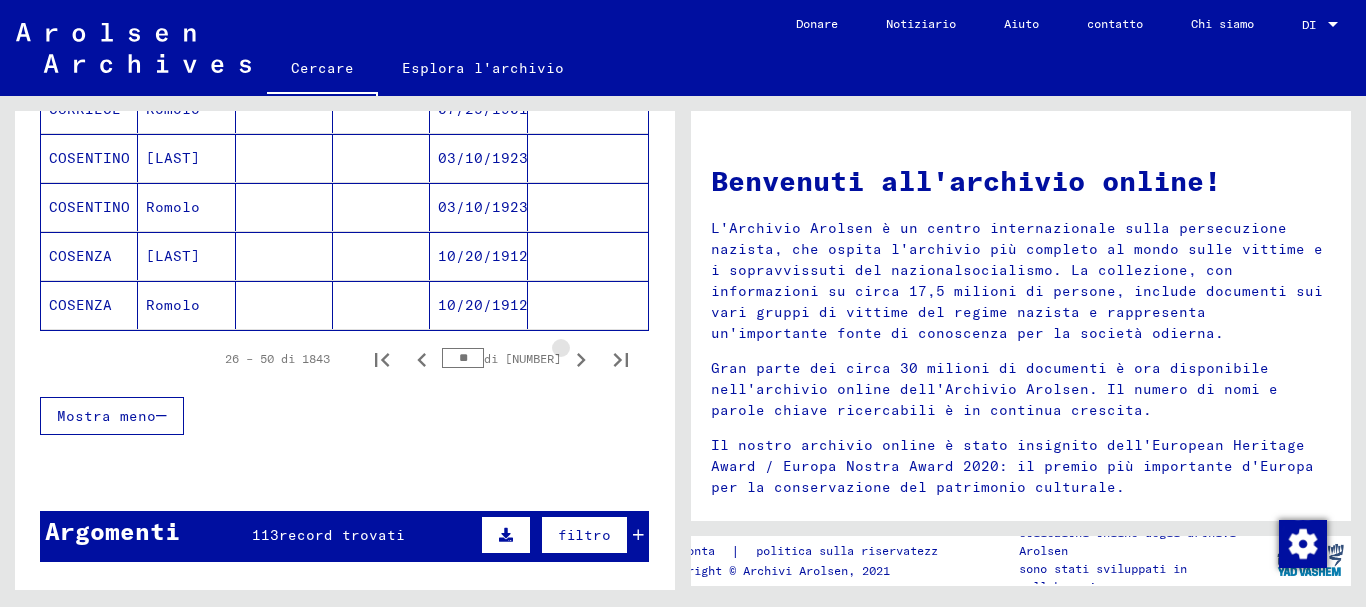 click 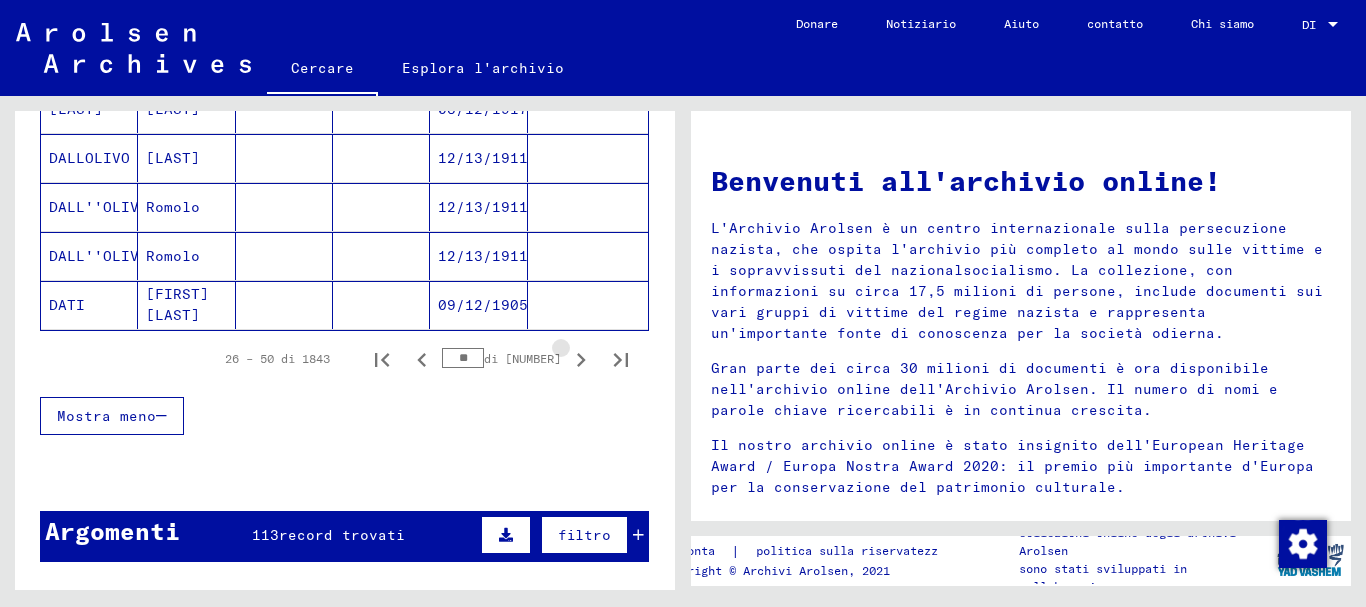 click 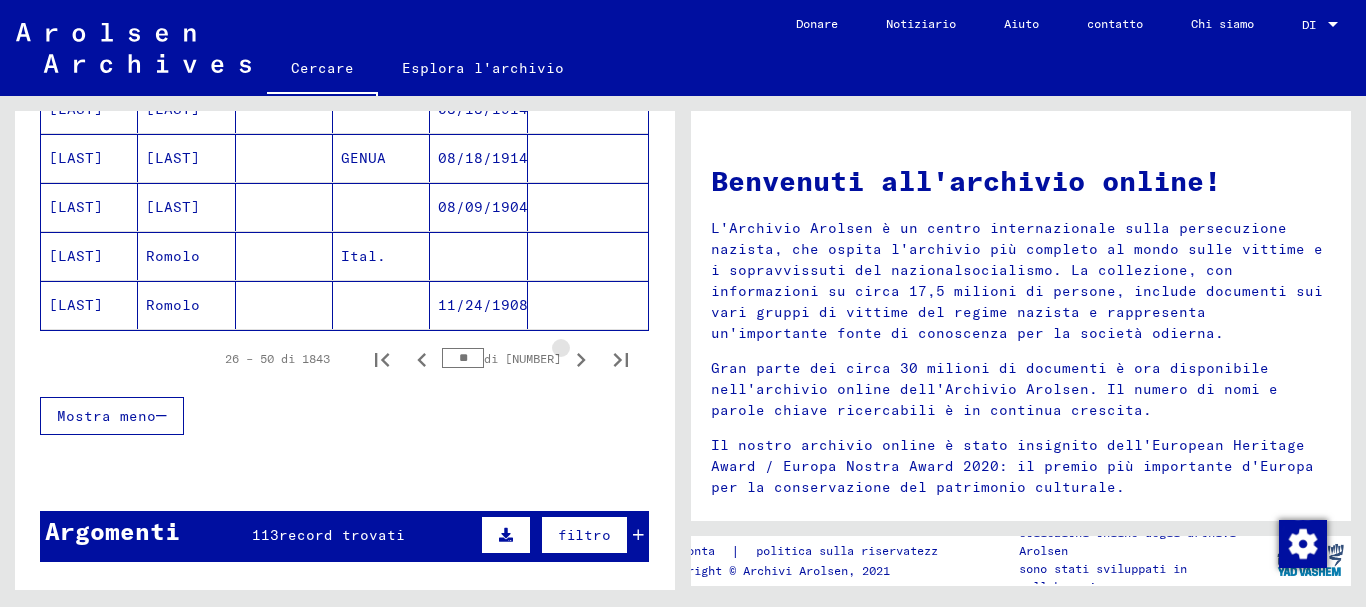 click 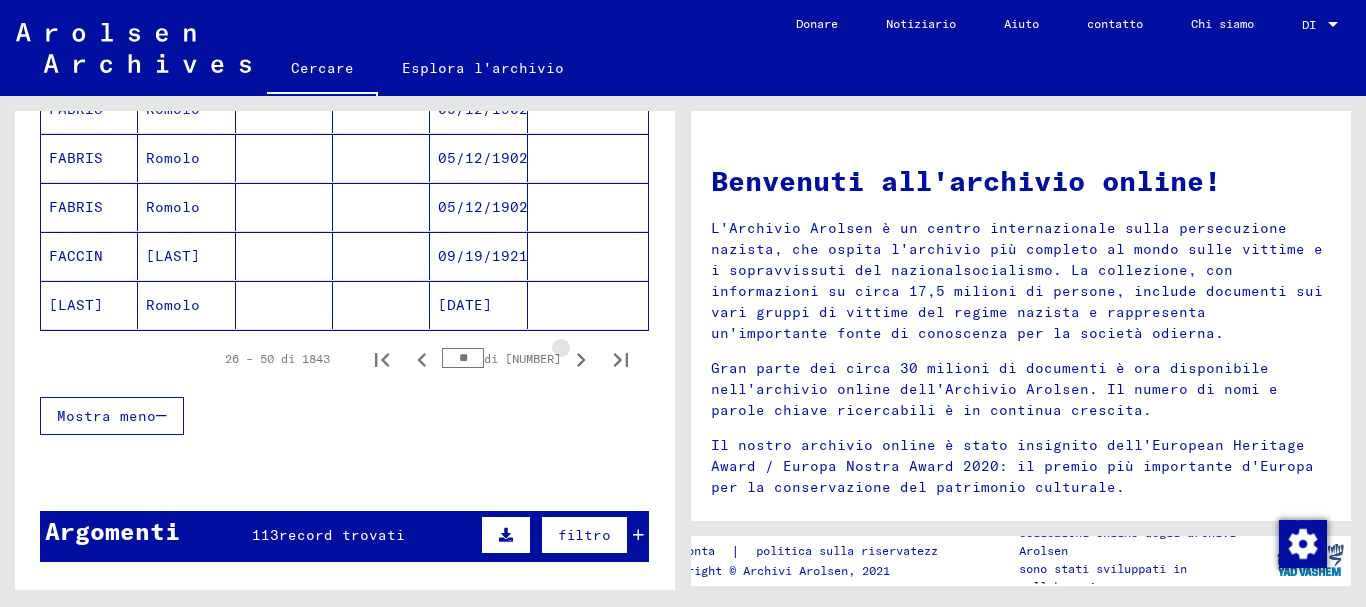 click 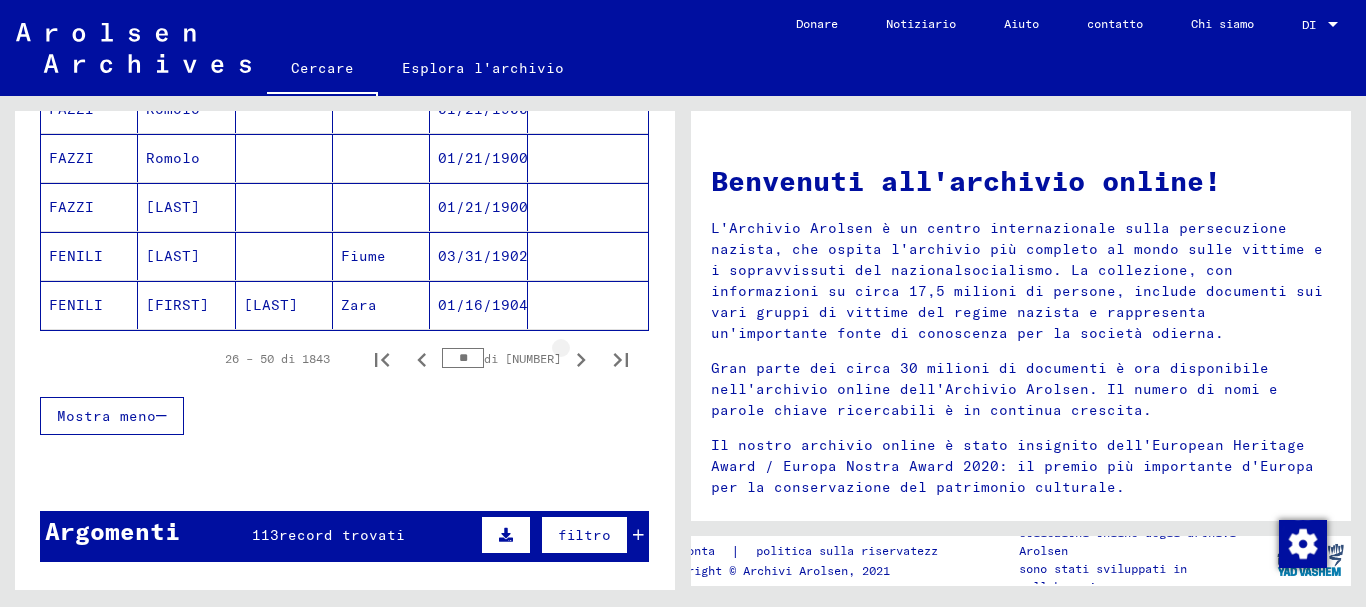 click 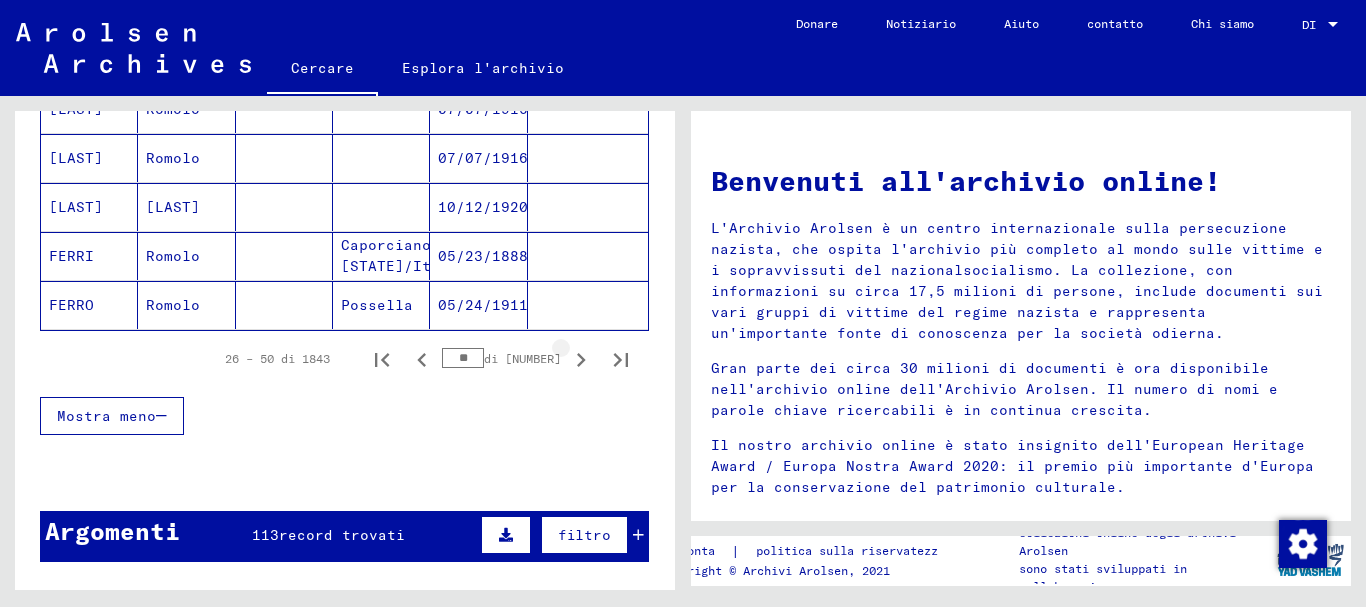 click 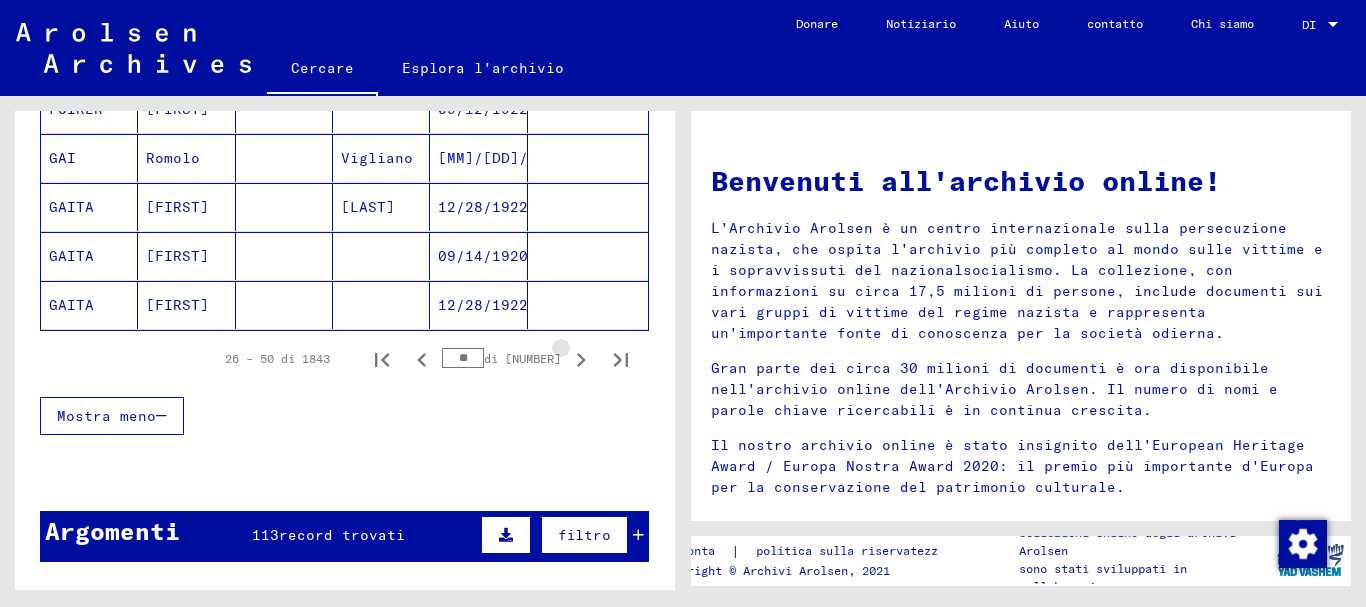 click 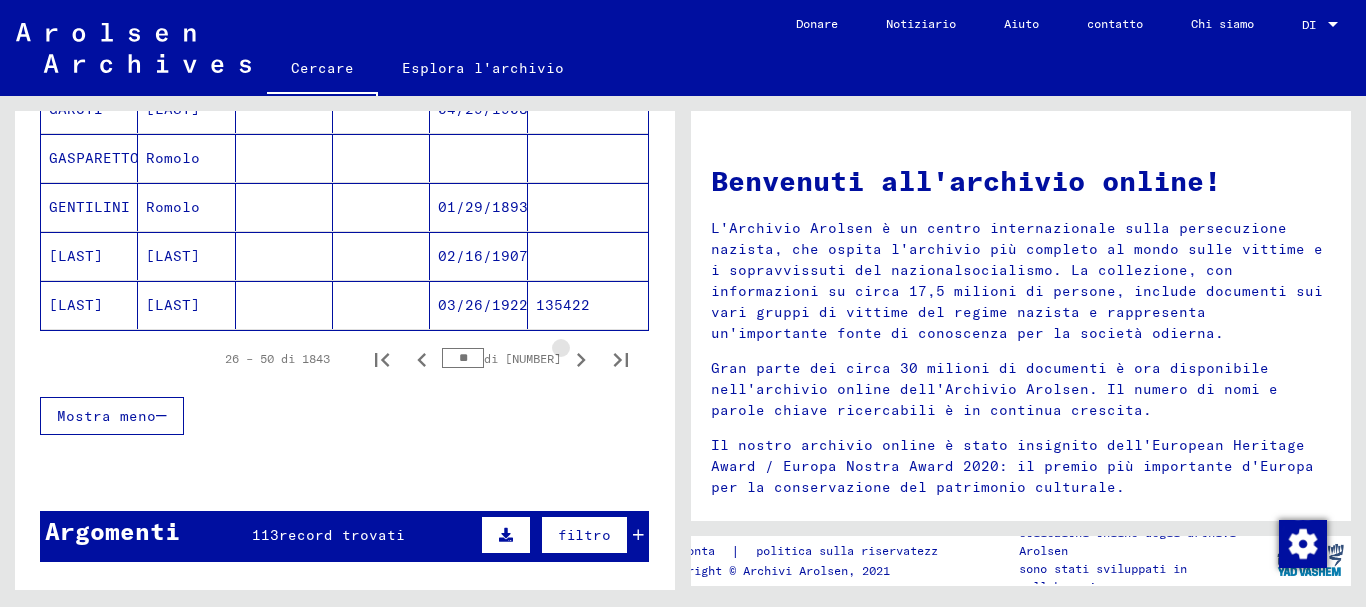 click 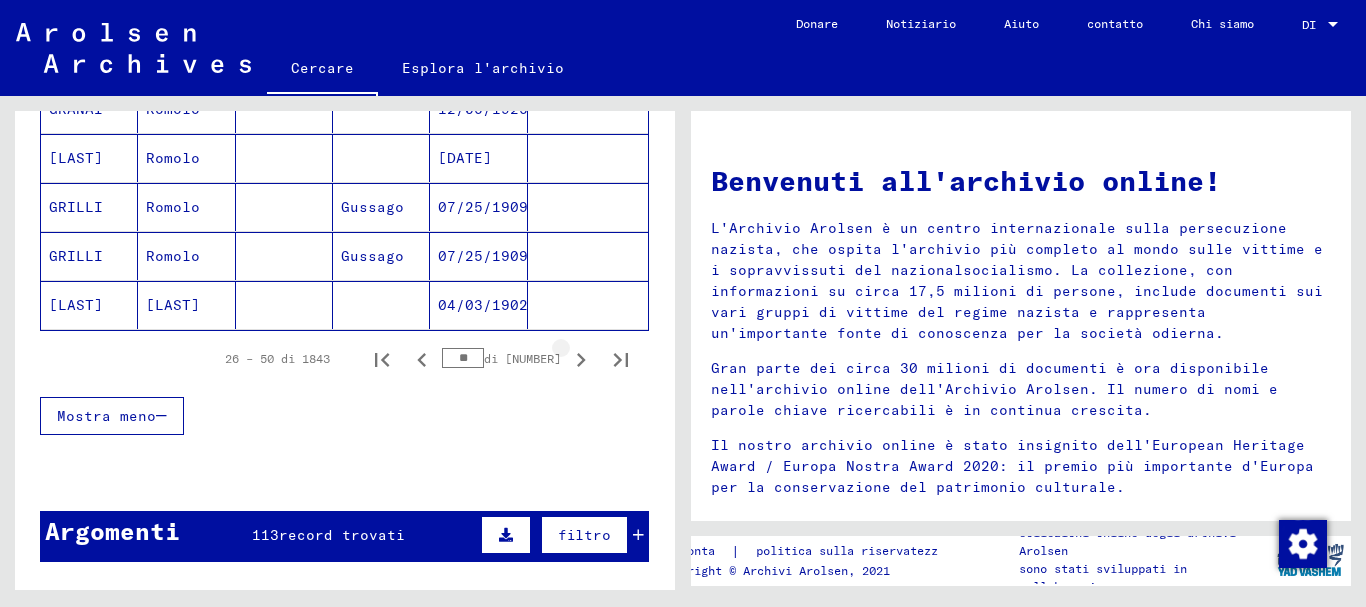 click 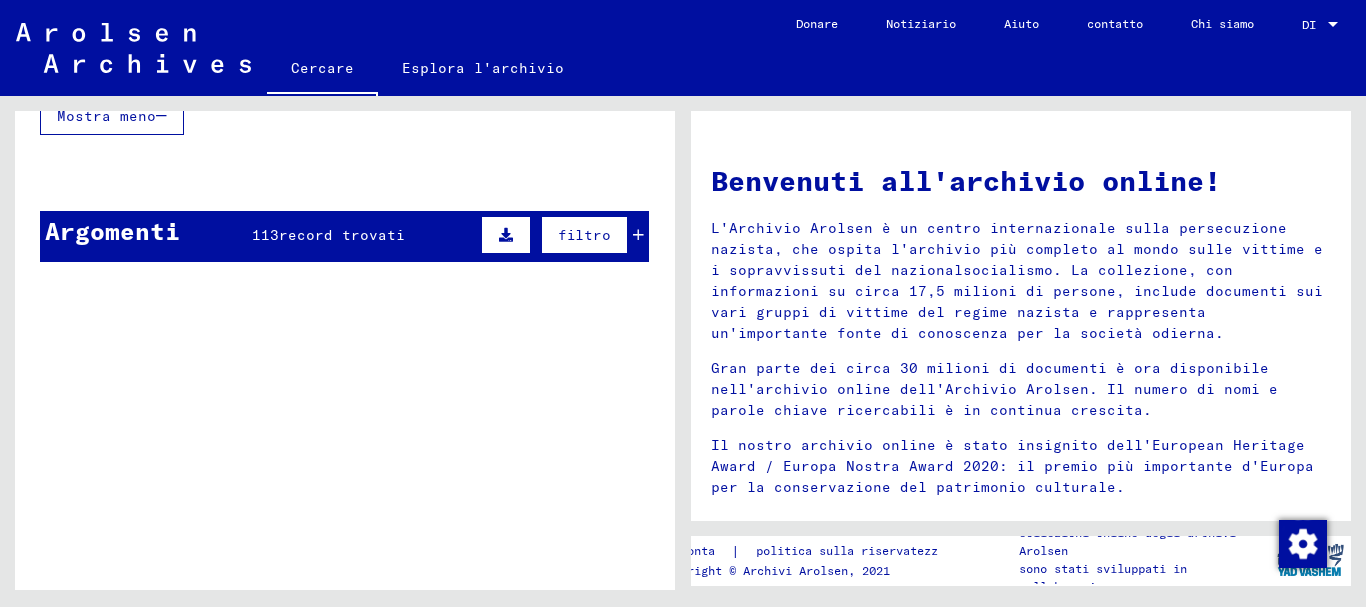 scroll, scrollTop: 1300, scrollLeft: 0, axis: vertical 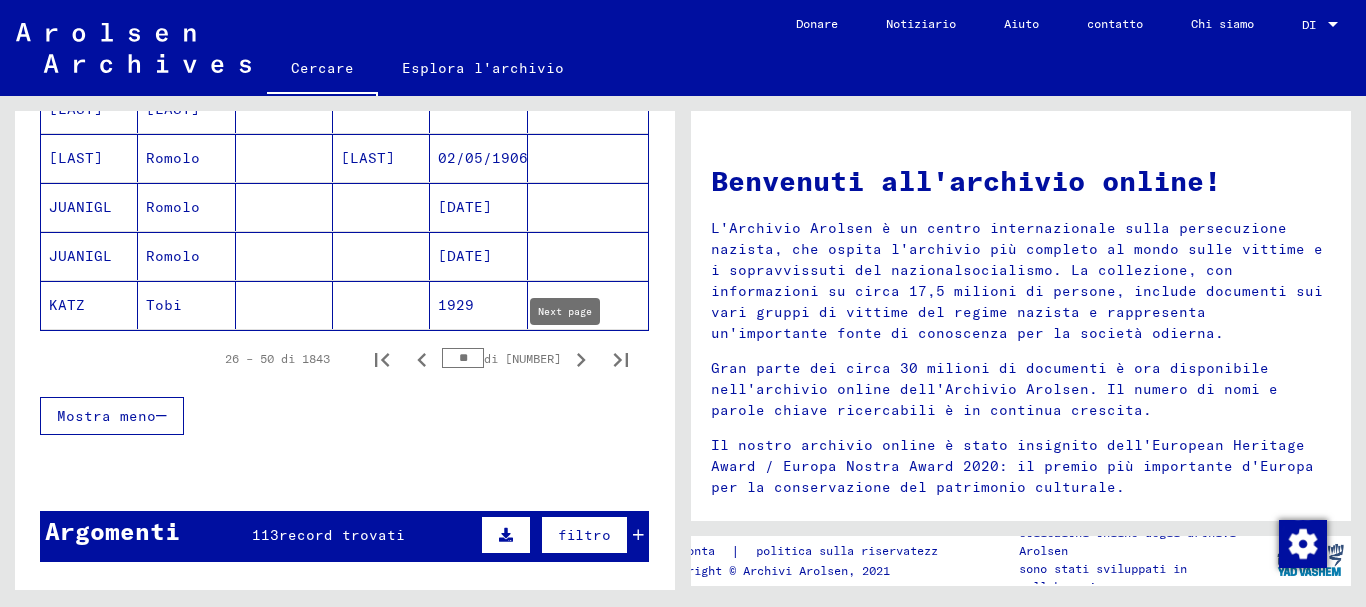 click 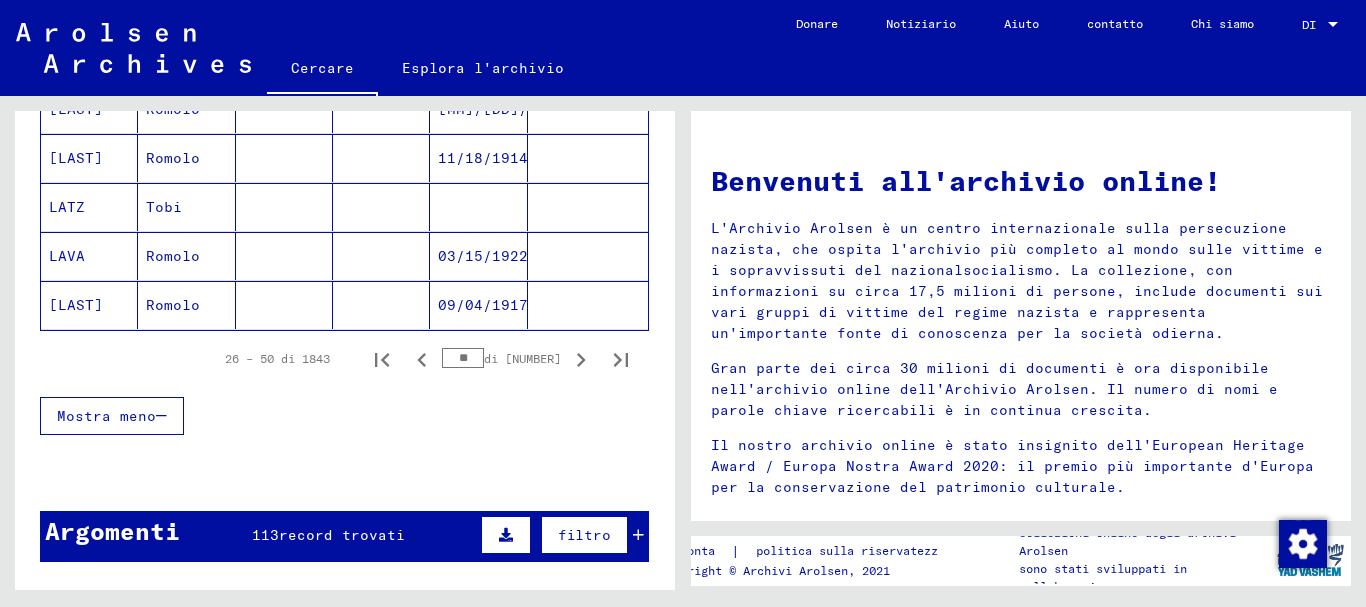 click 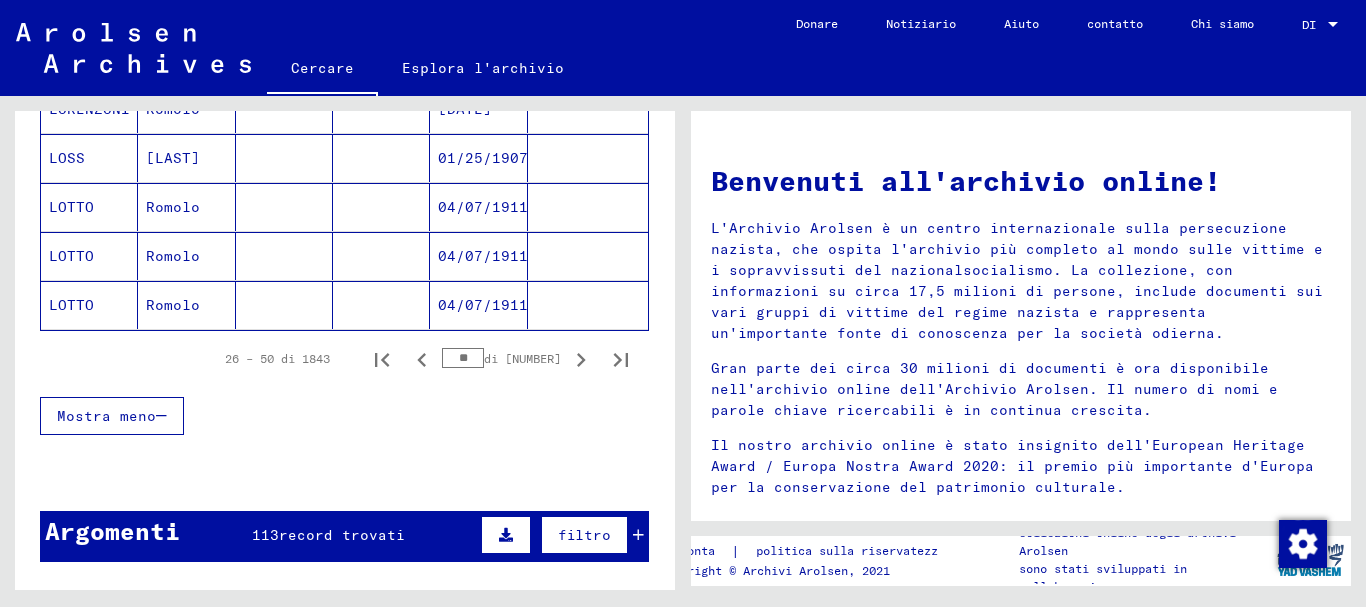click 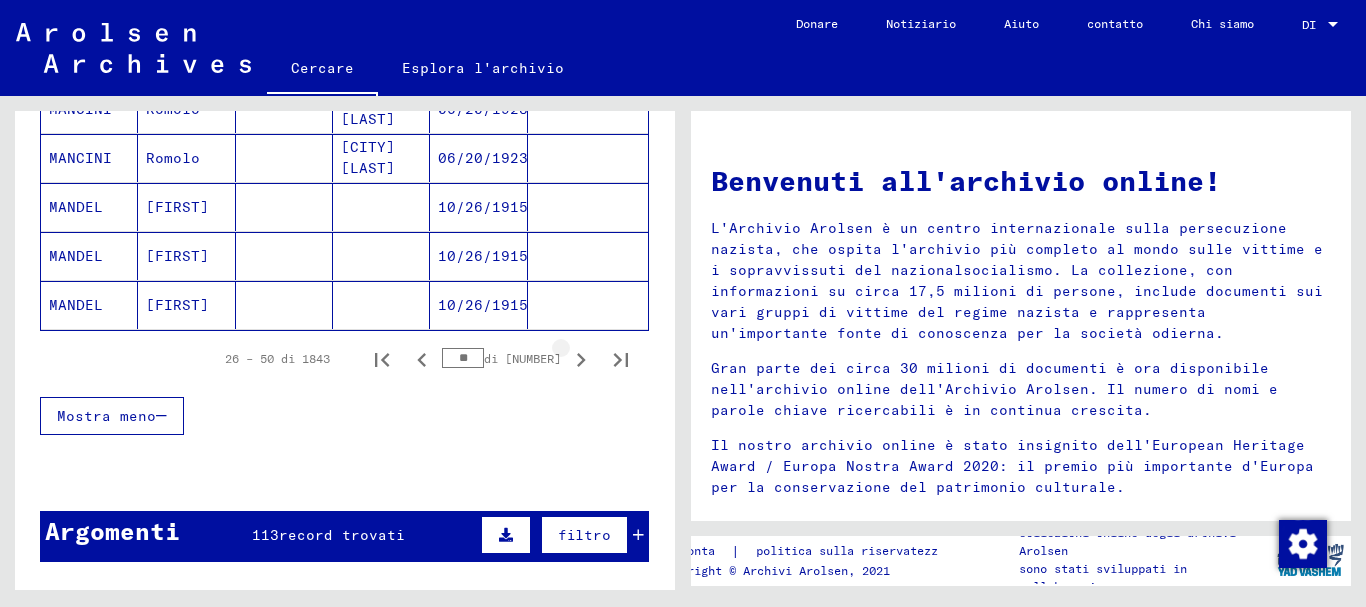click 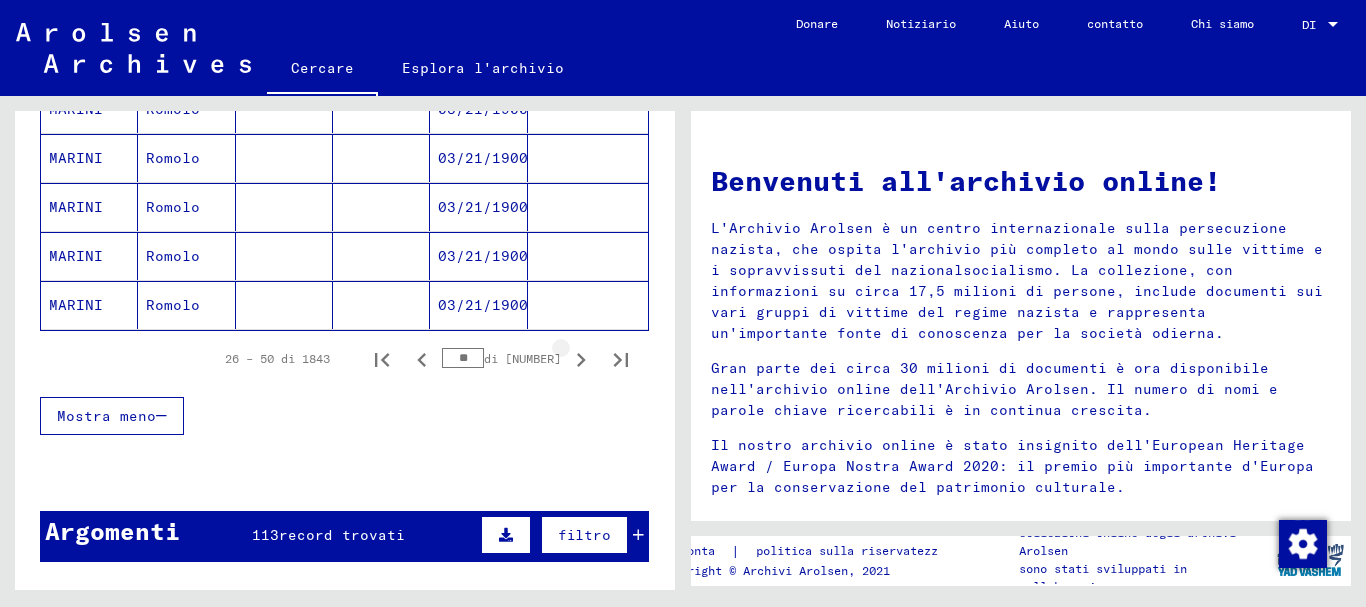 click 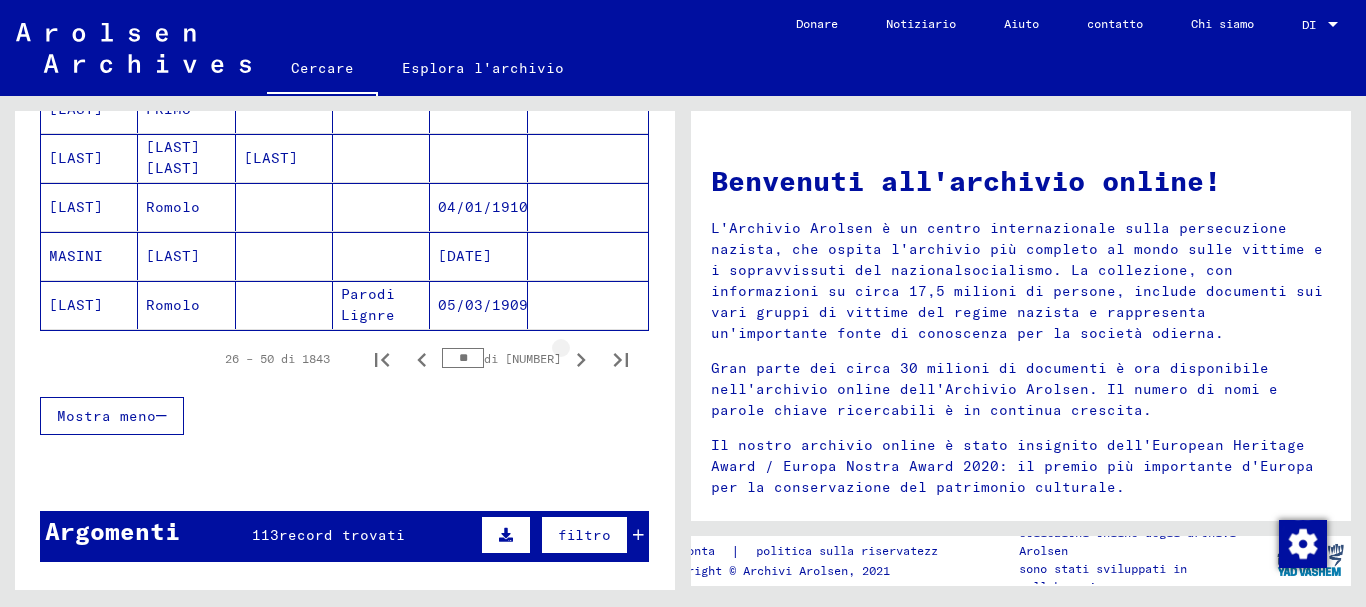 click 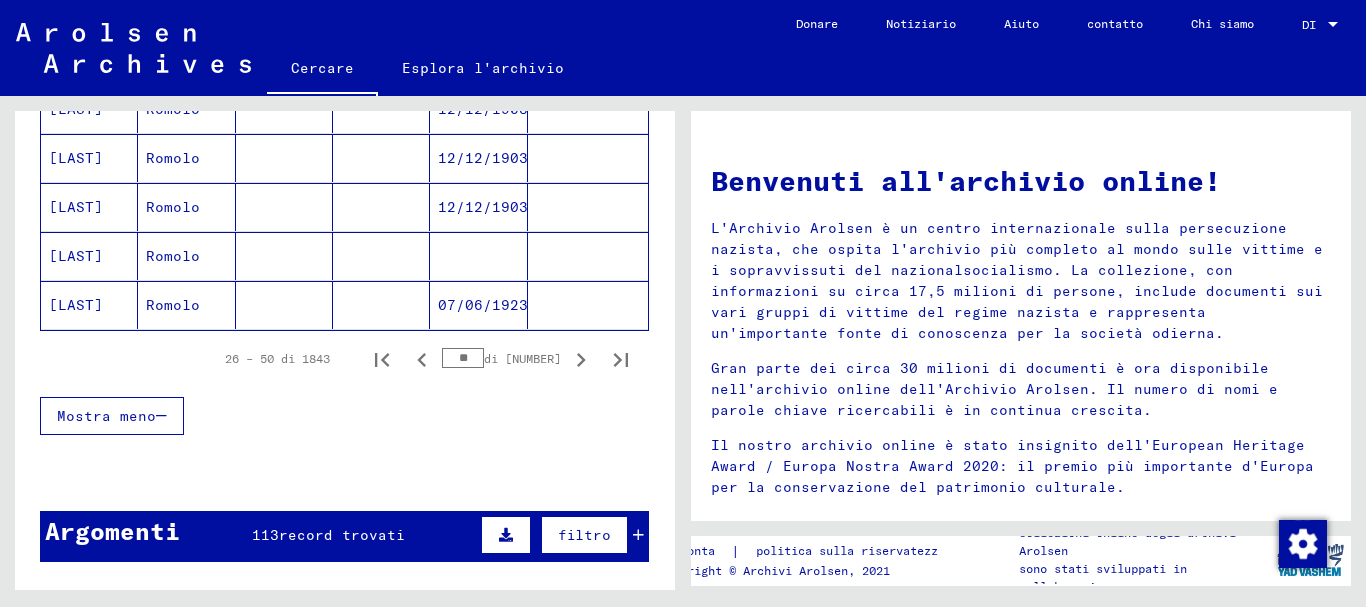 click 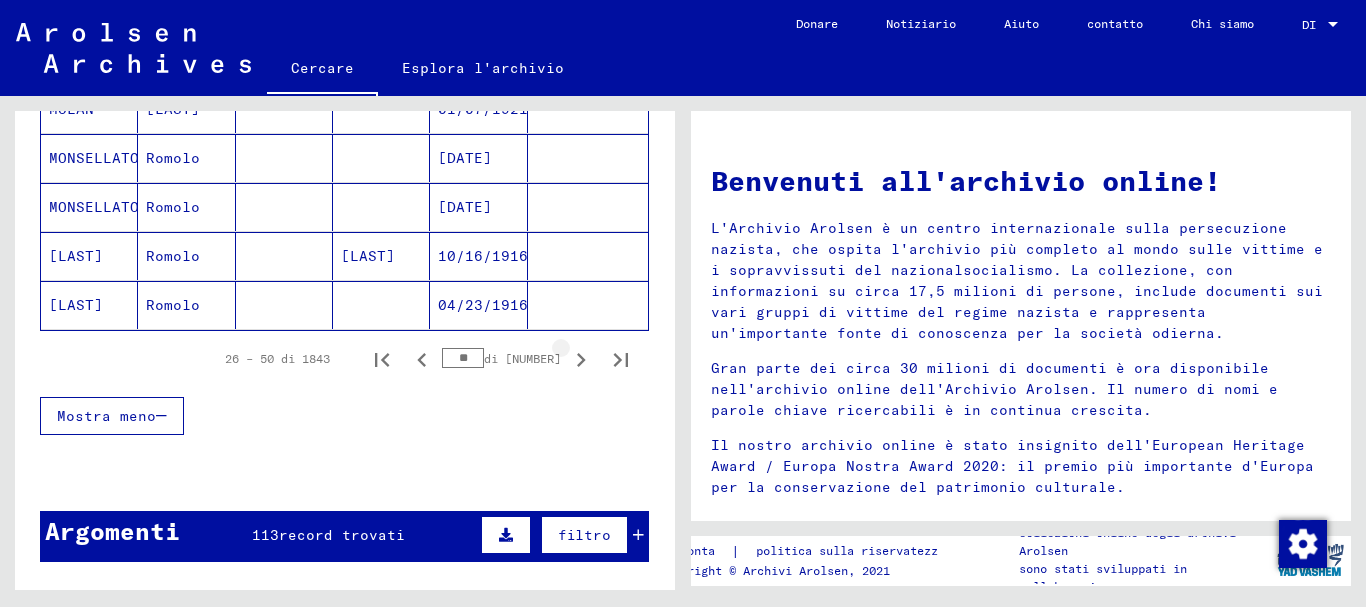 type on "**" 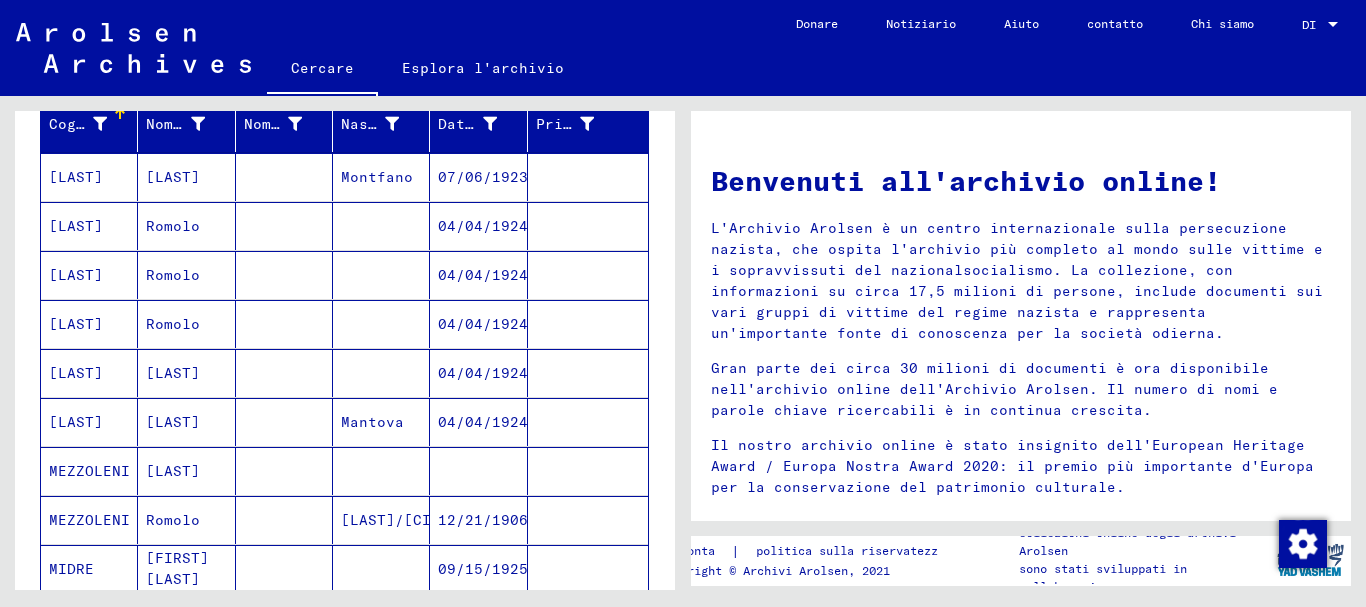 scroll, scrollTop: 200, scrollLeft: 0, axis: vertical 